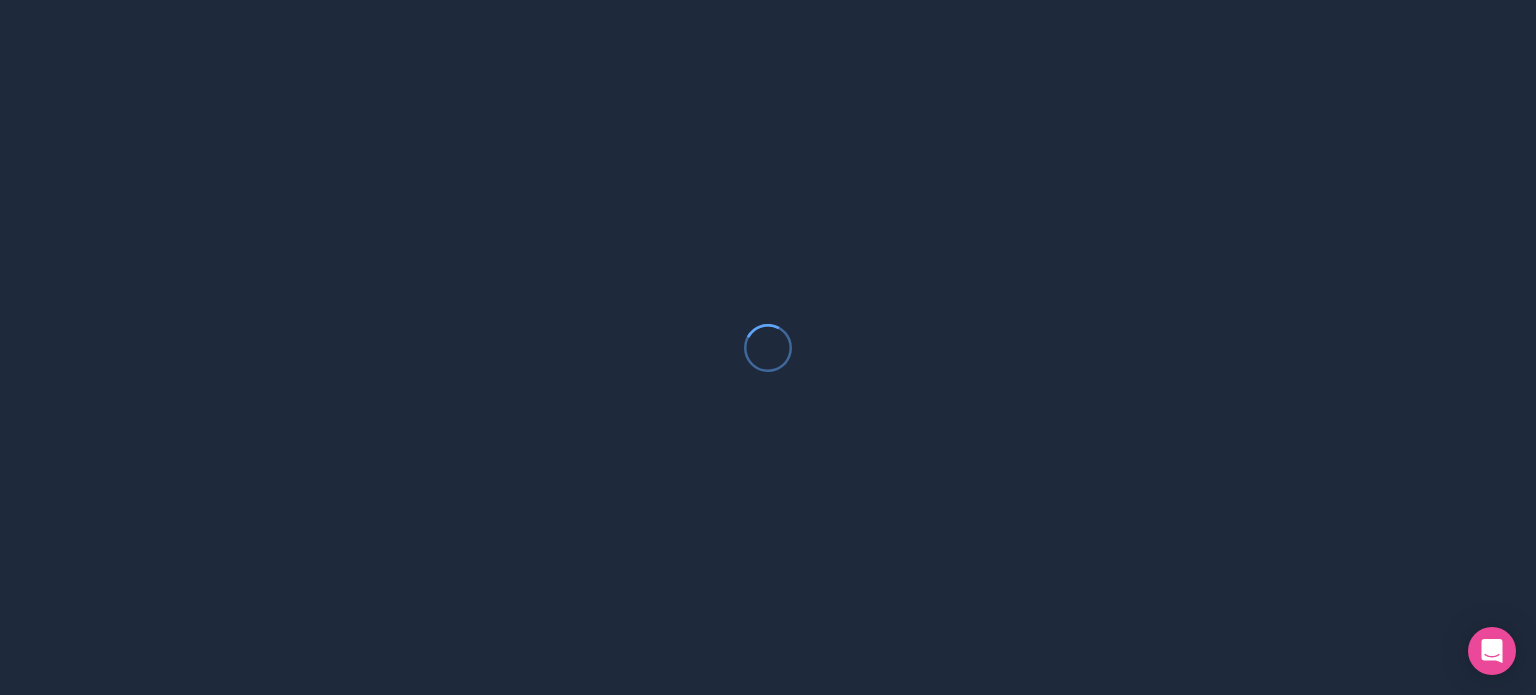 scroll, scrollTop: 0, scrollLeft: 0, axis: both 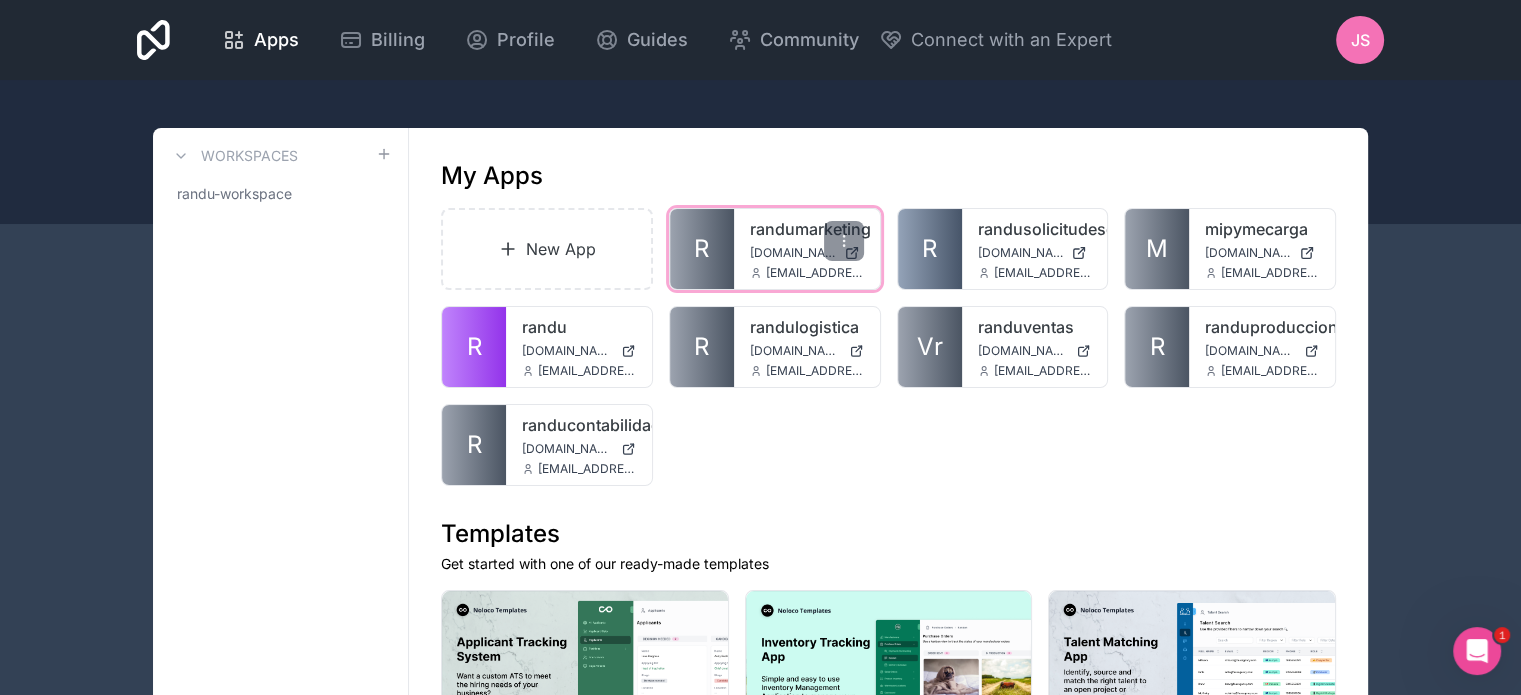 click on "R" at bounding box center [701, 249] 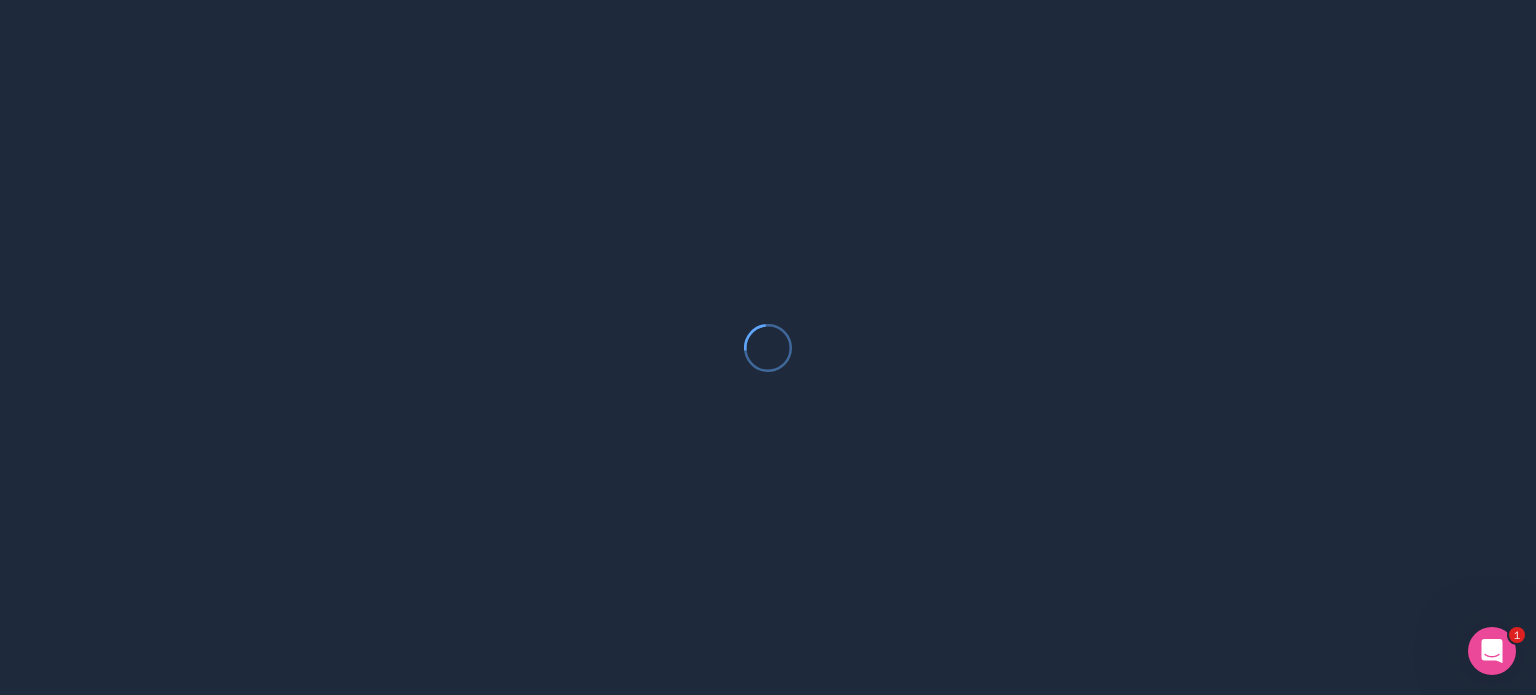 click 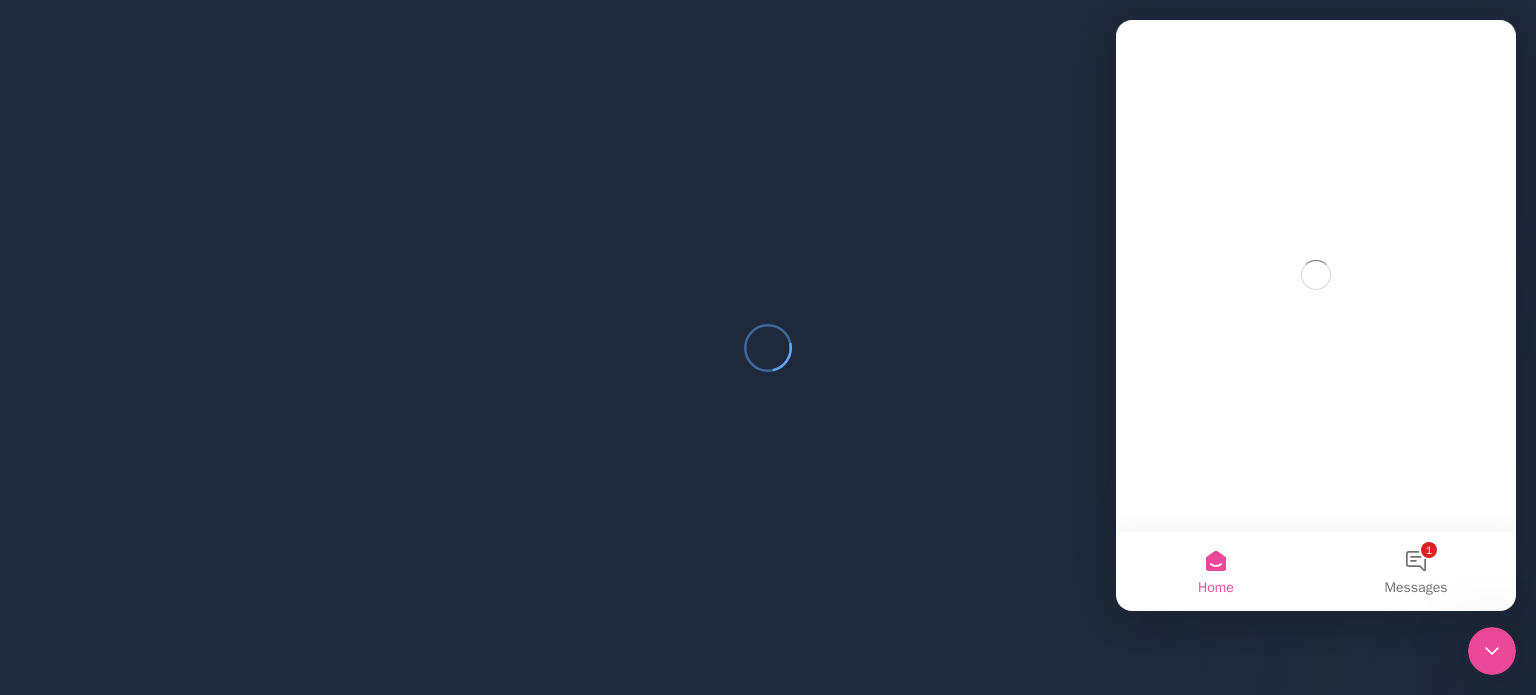 scroll, scrollTop: 0, scrollLeft: 0, axis: both 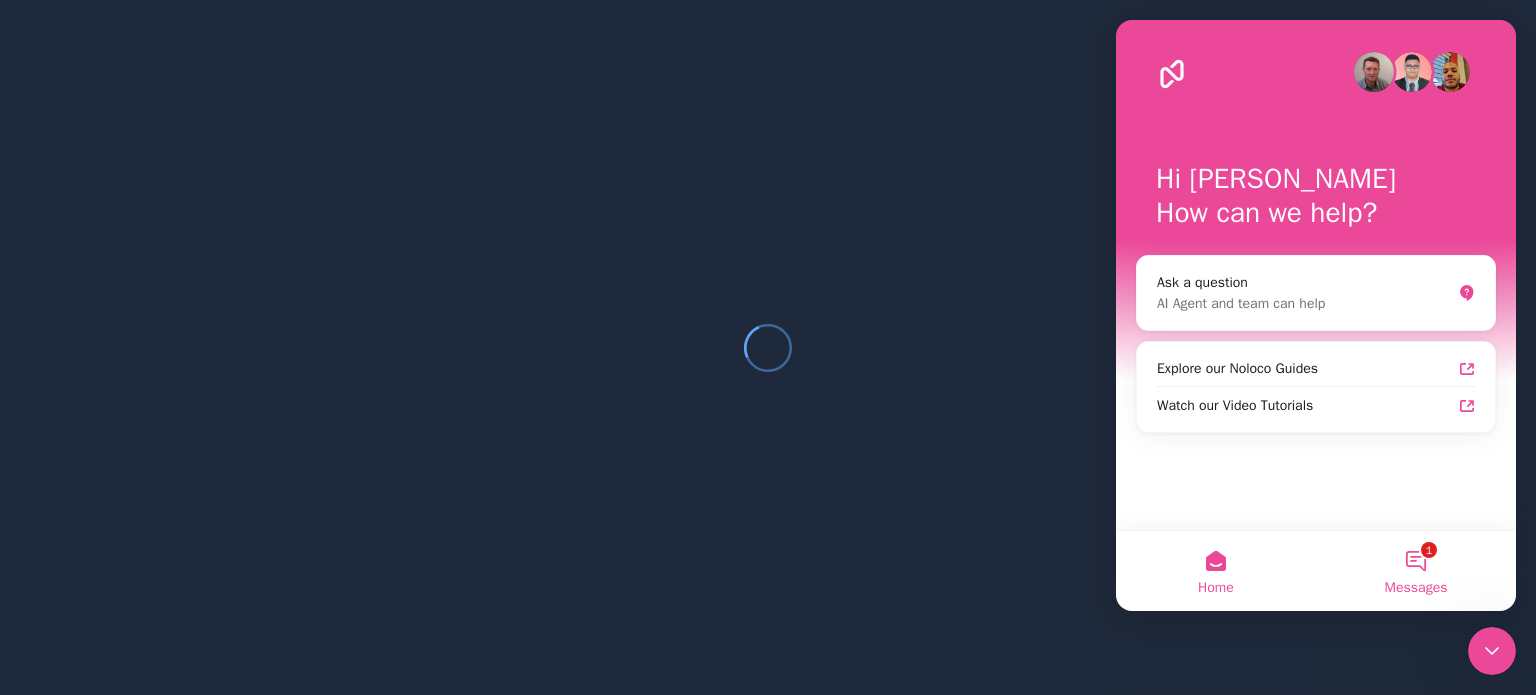 click on "1 Messages" at bounding box center (1416, 571) 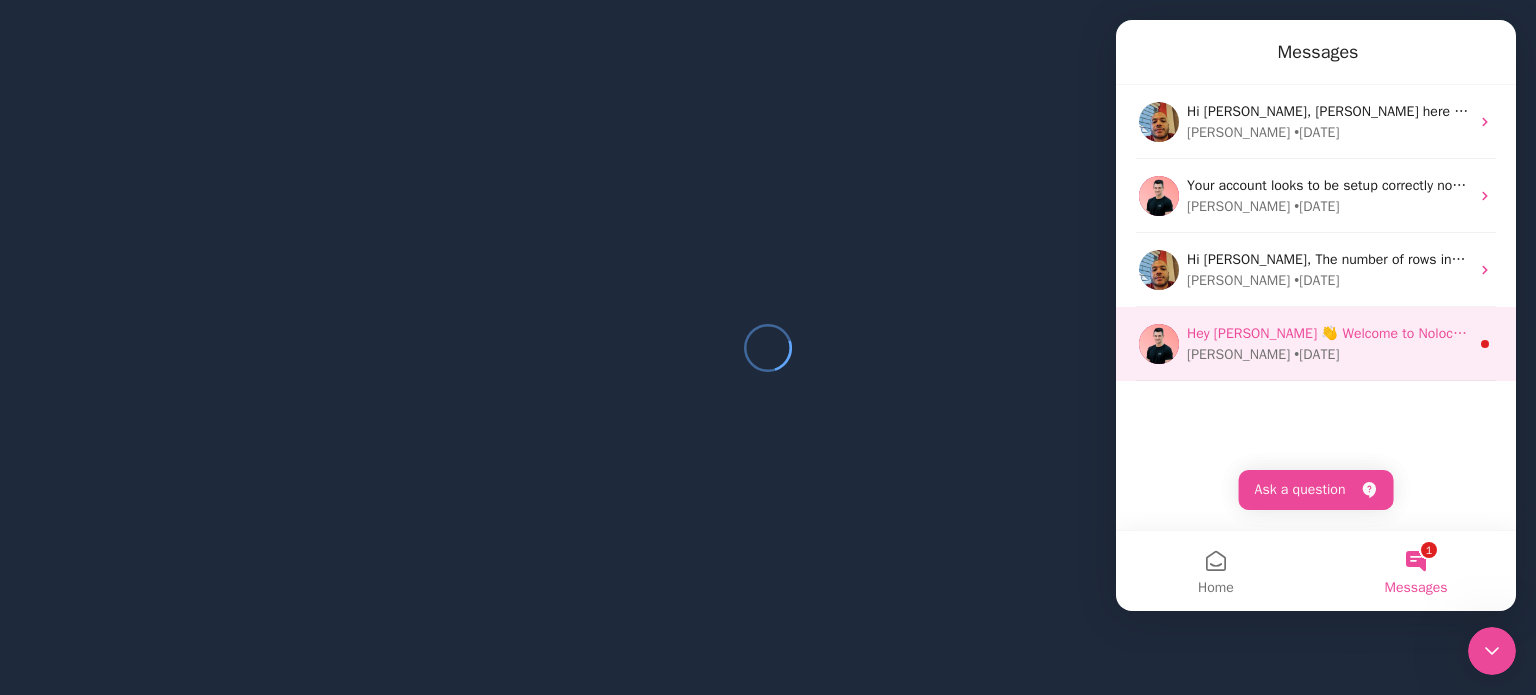 click on "Darragh •  43w ago" at bounding box center [1328, 354] 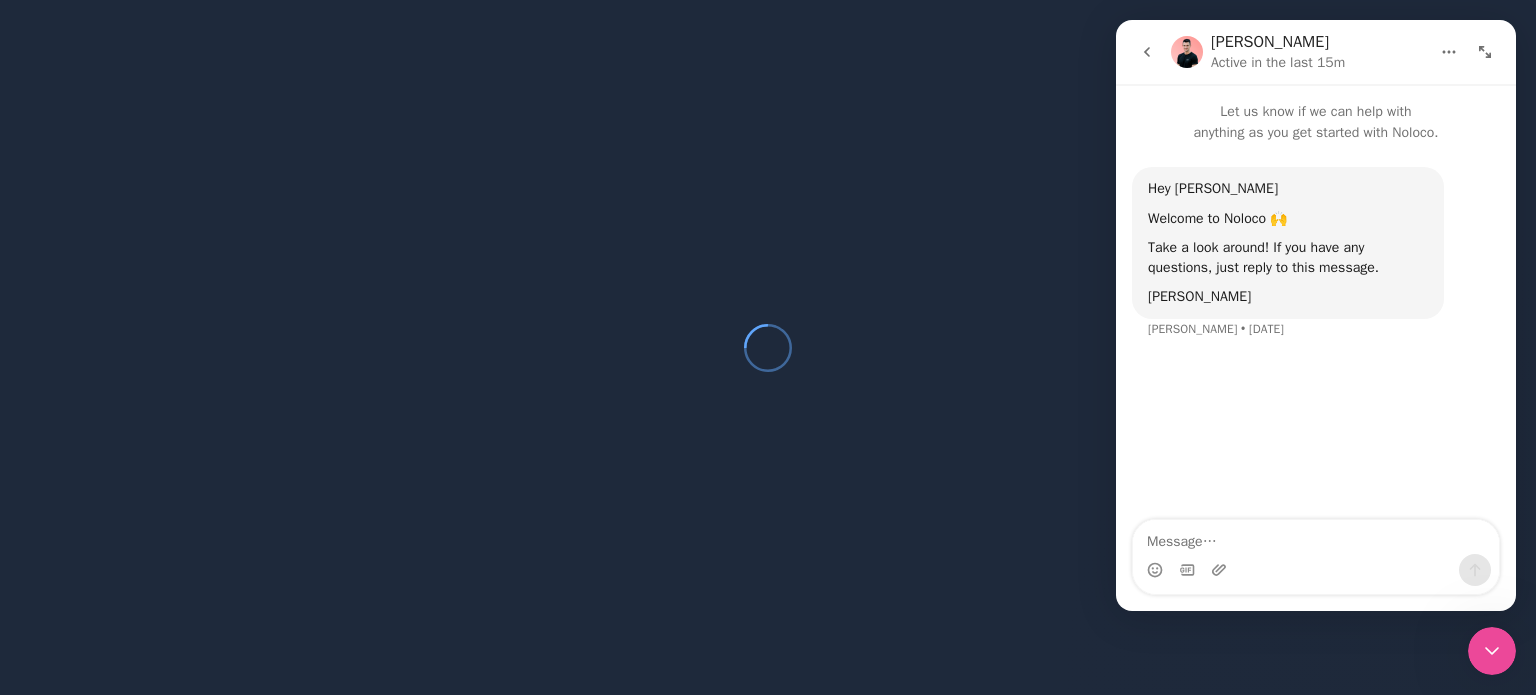 click 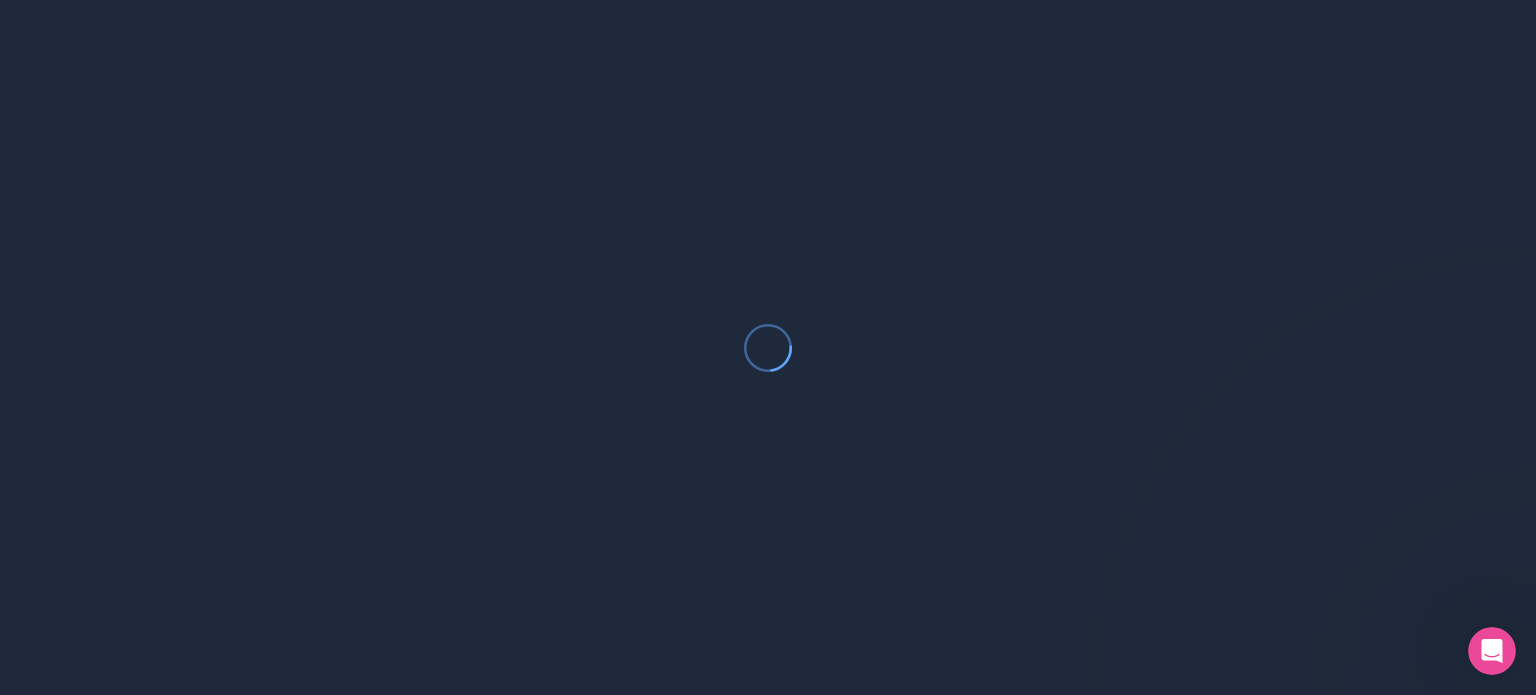 scroll, scrollTop: 0, scrollLeft: 0, axis: both 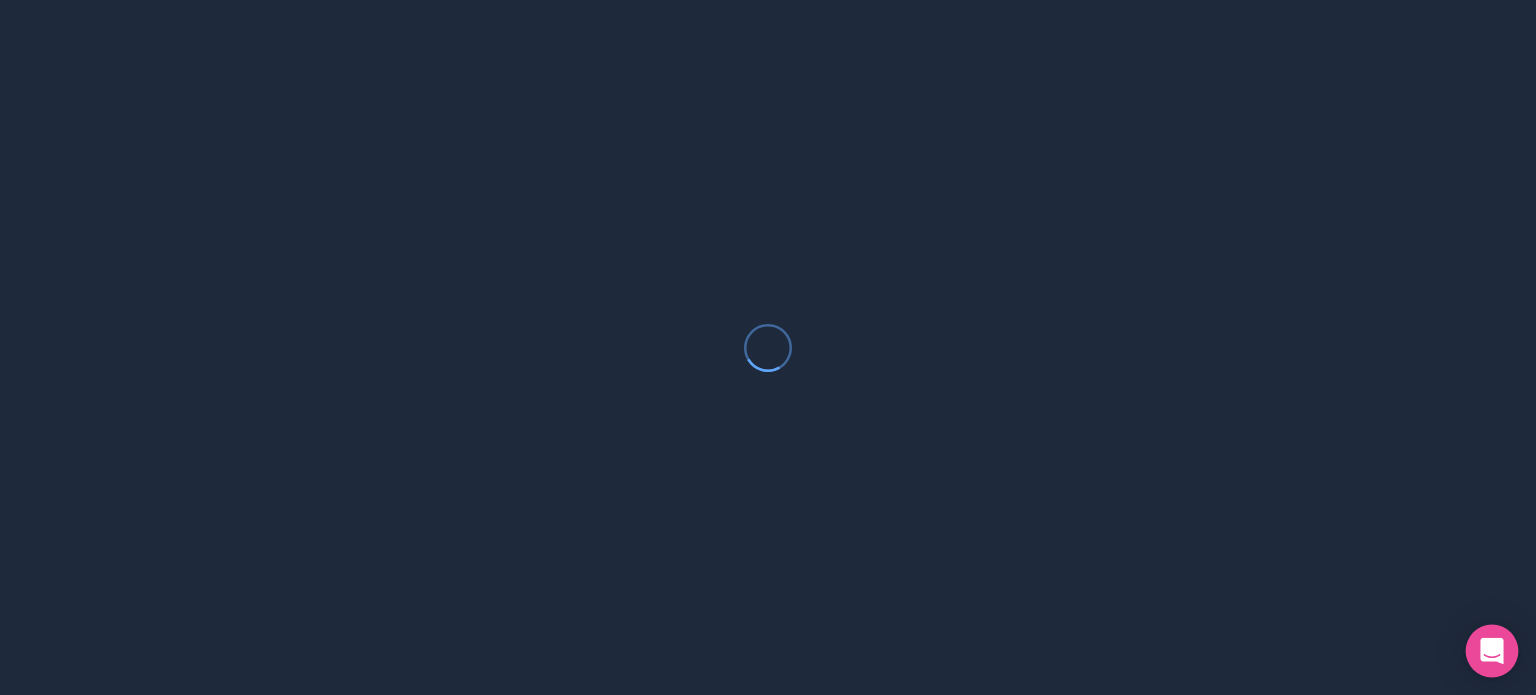 click 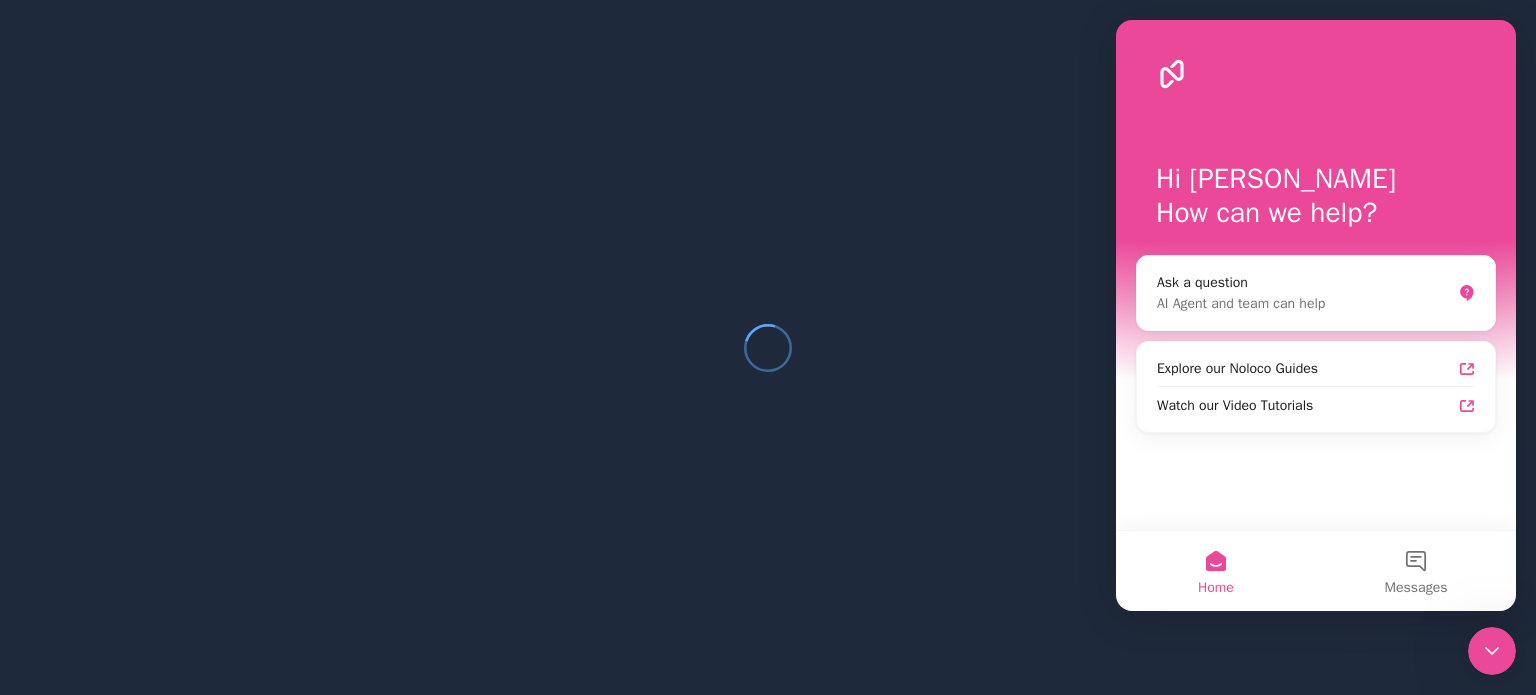 scroll, scrollTop: 0, scrollLeft: 0, axis: both 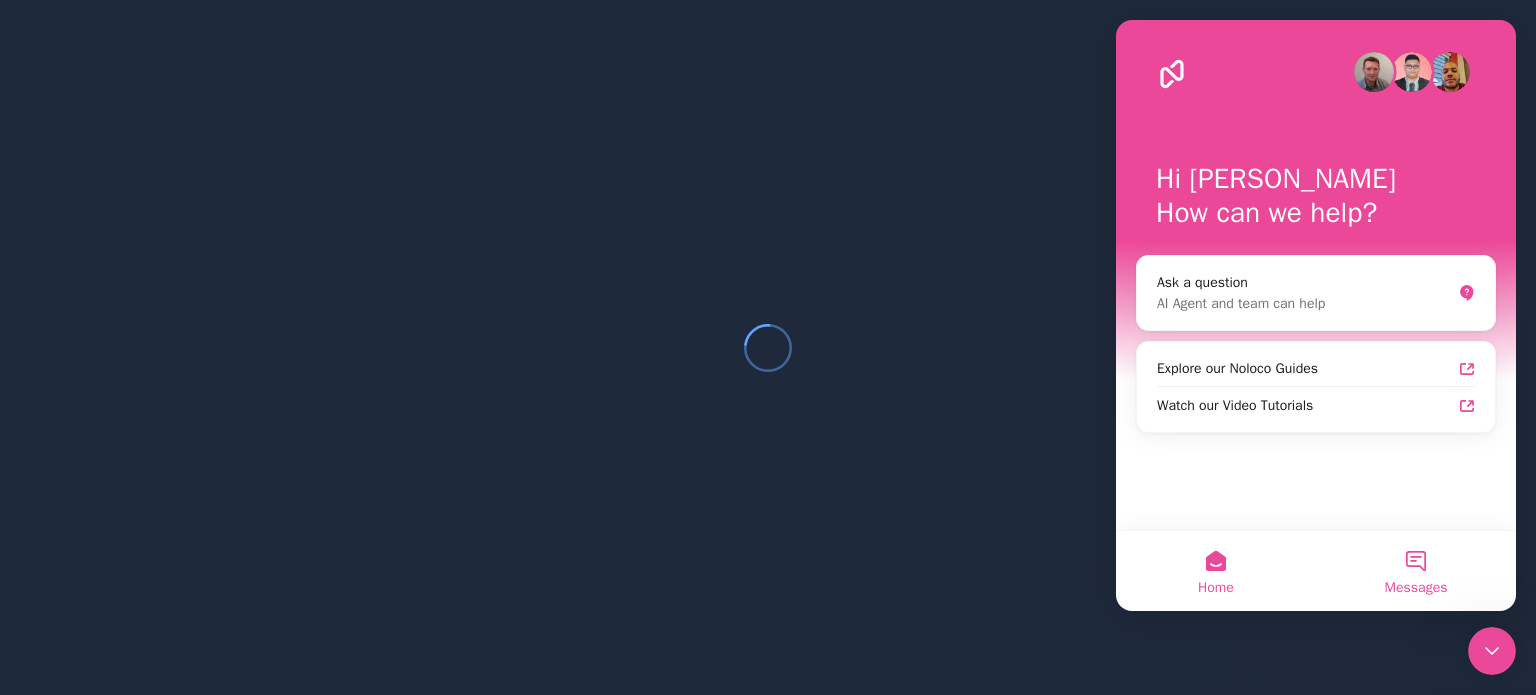 click on "Messages" at bounding box center (1416, 571) 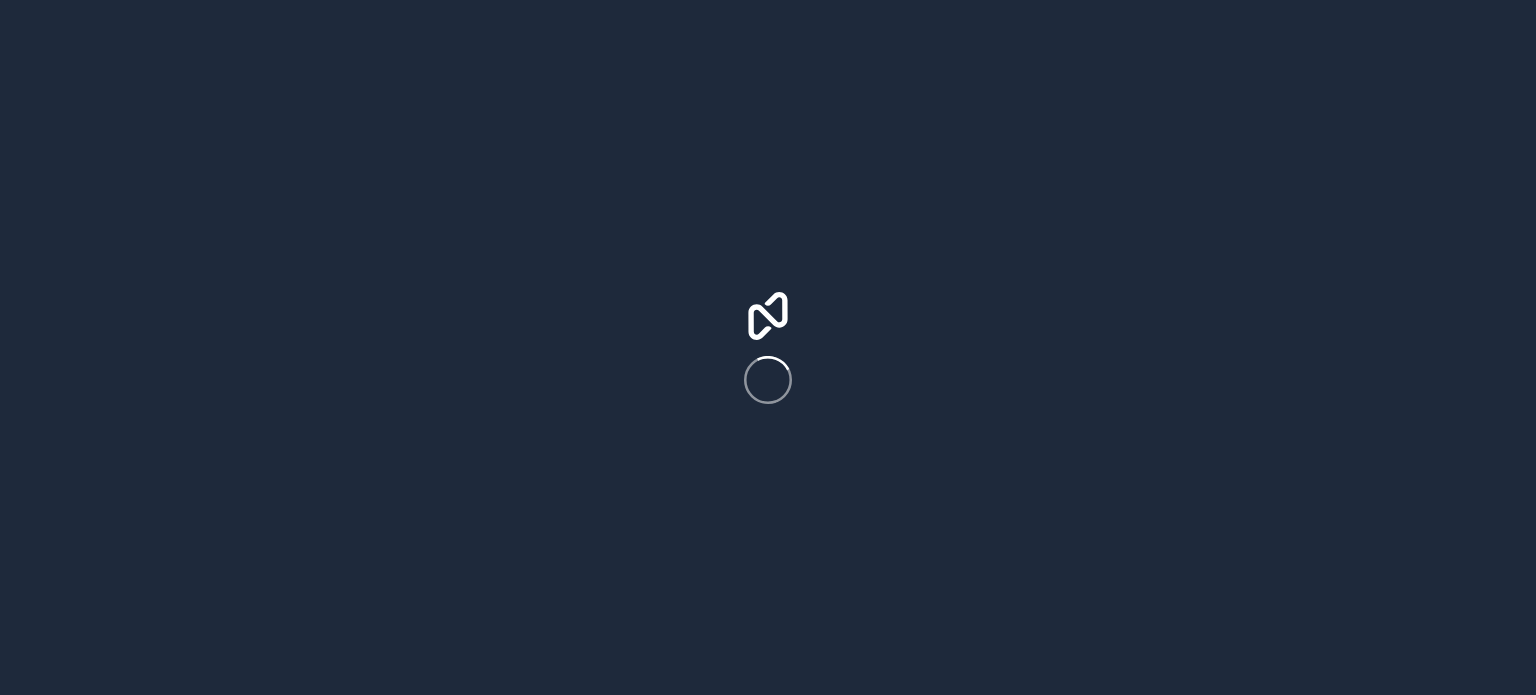 scroll, scrollTop: 0, scrollLeft: 0, axis: both 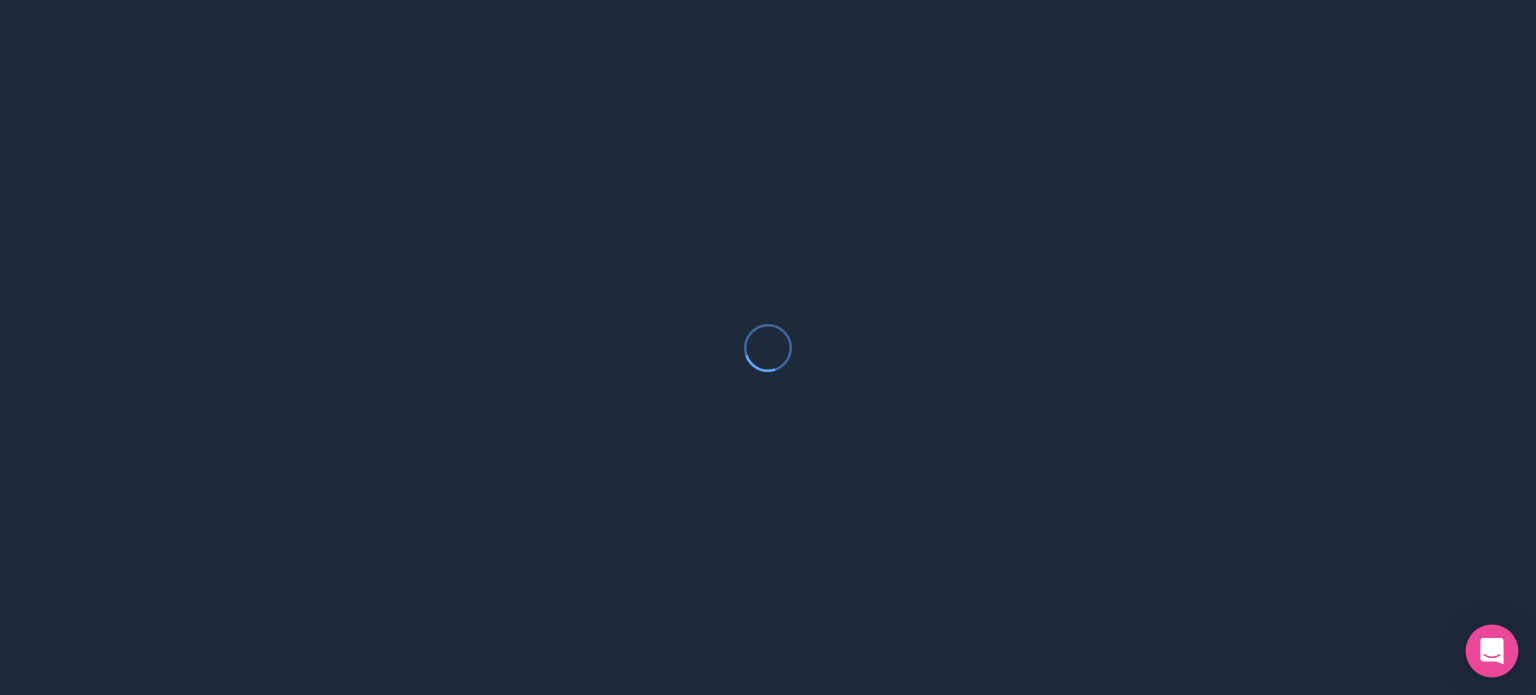 click 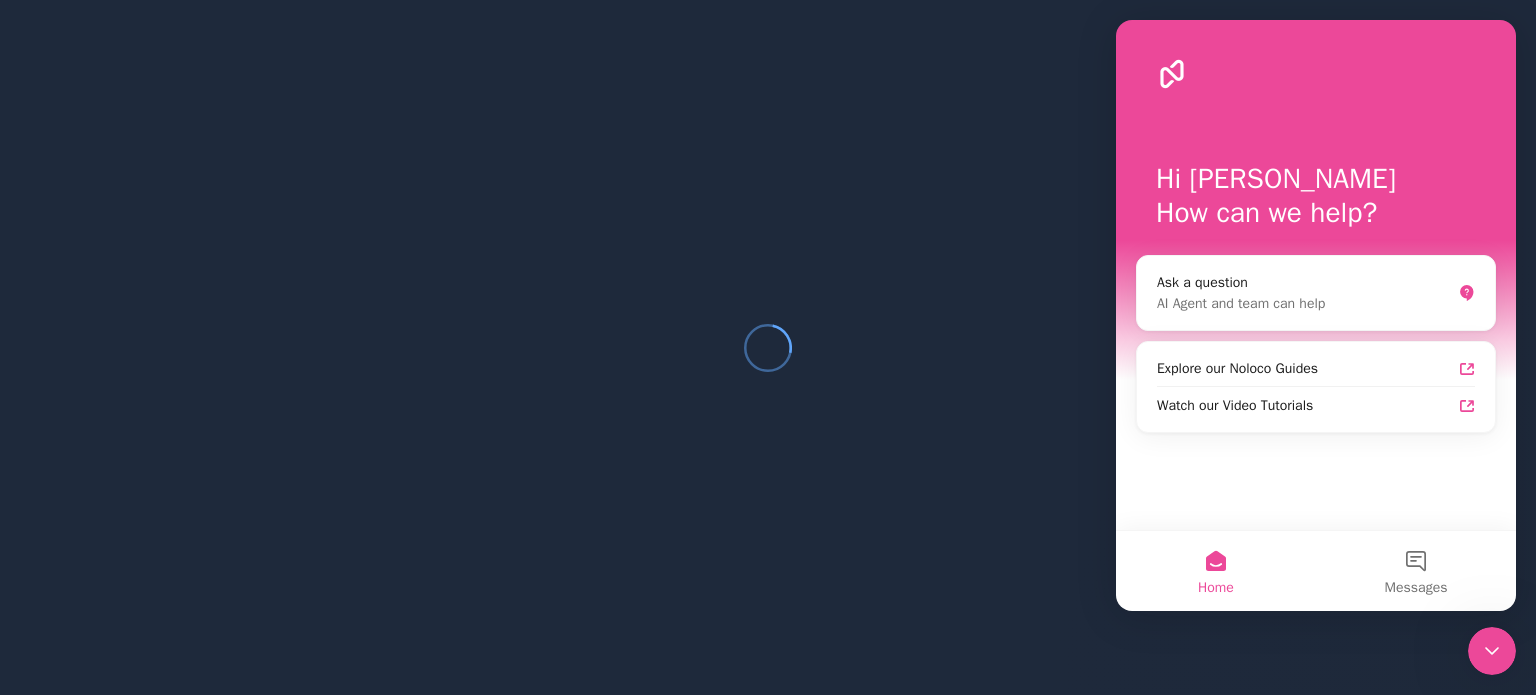 scroll, scrollTop: 0, scrollLeft: 0, axis: both 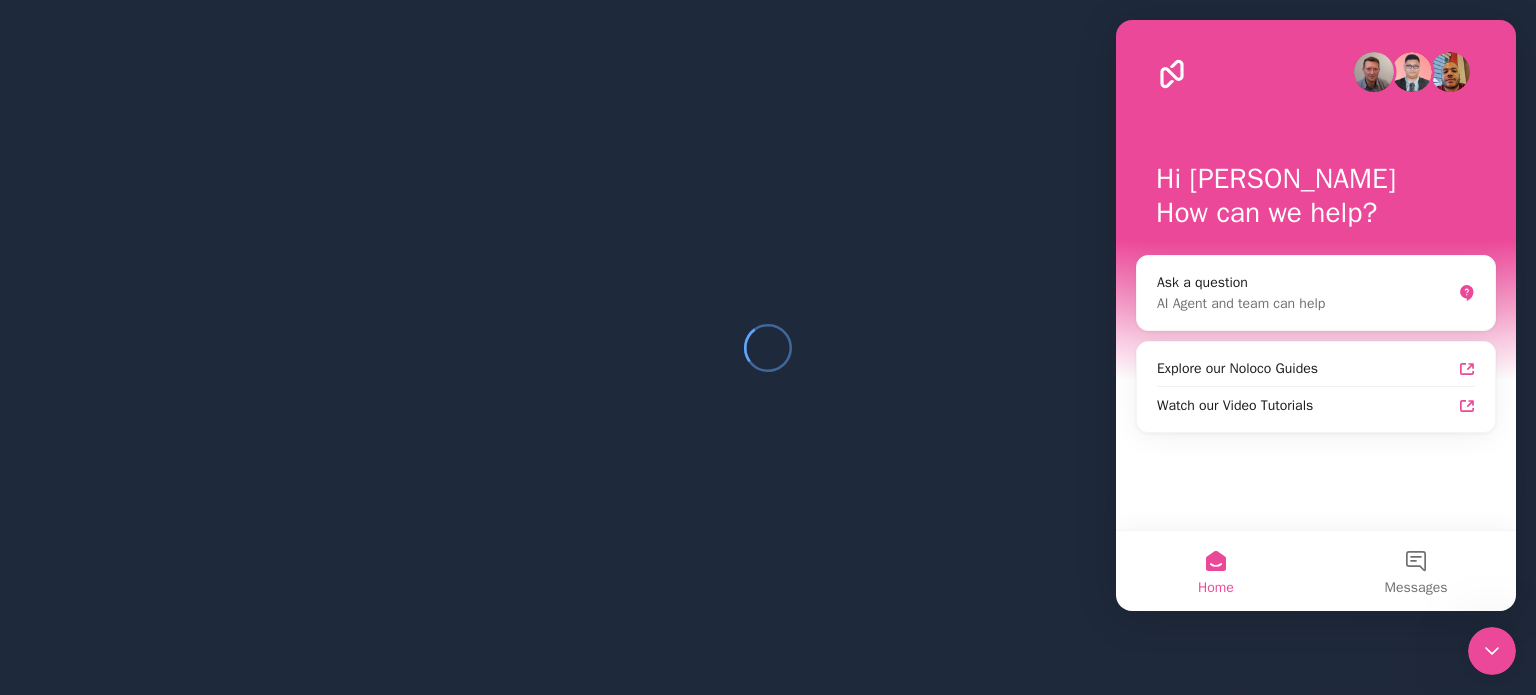click at bounding box center (1492, 651) 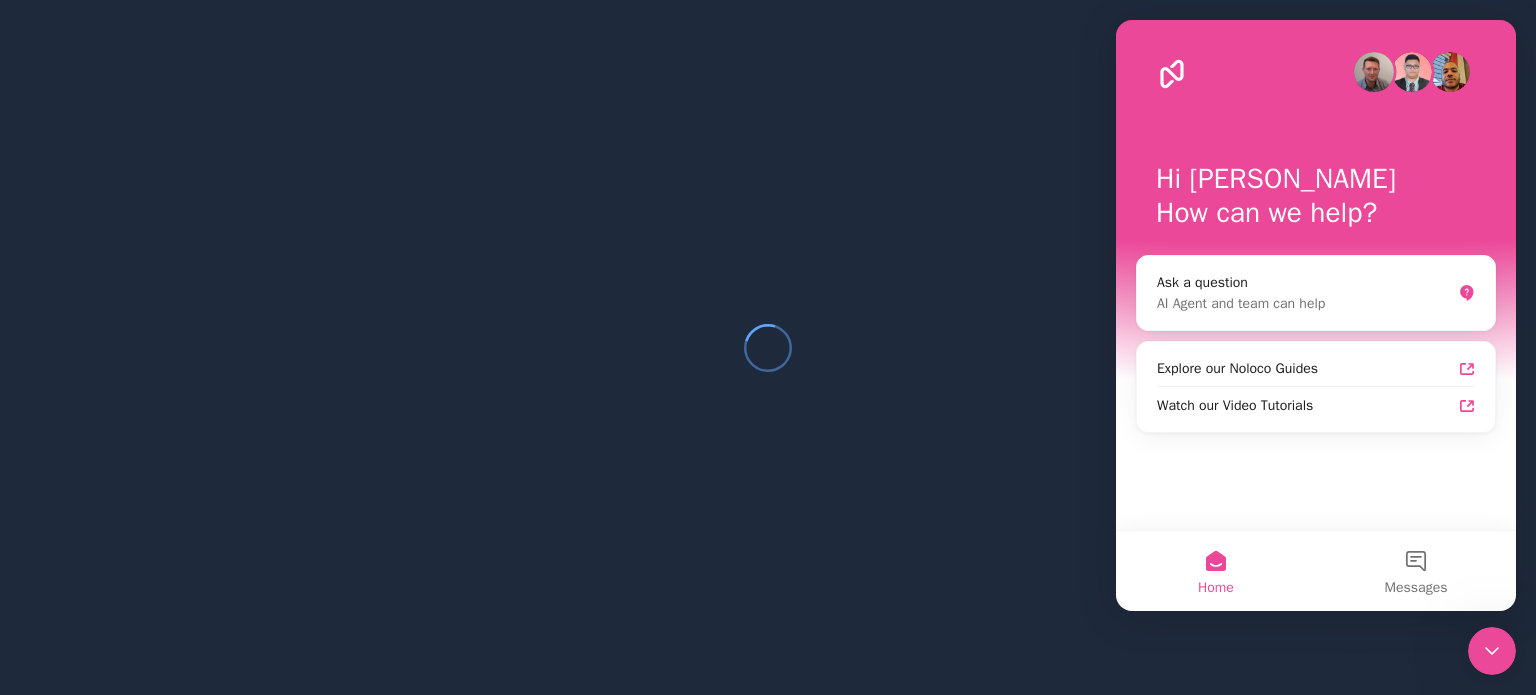 click at bounding box center [1492, 651] 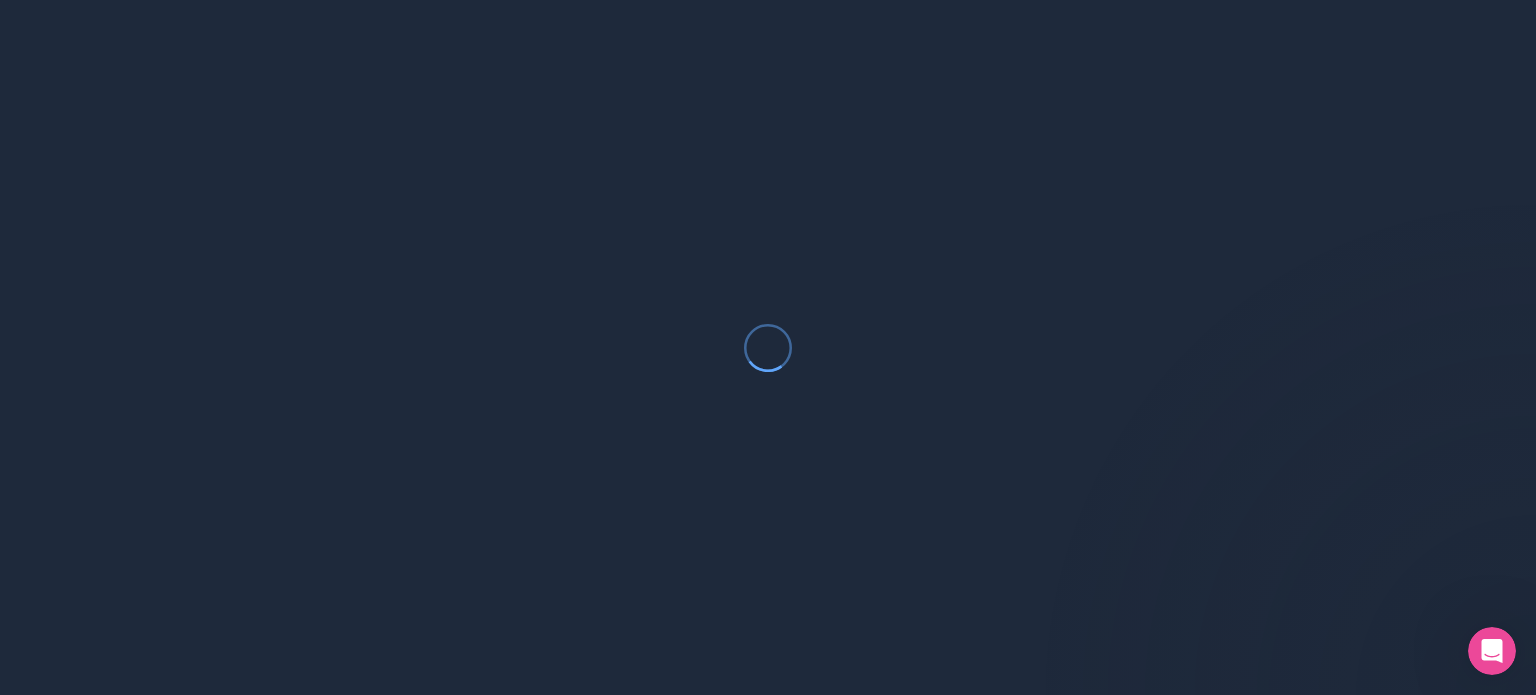 scroll, scrollTop: 0, scrollLeft: 0, axis: both 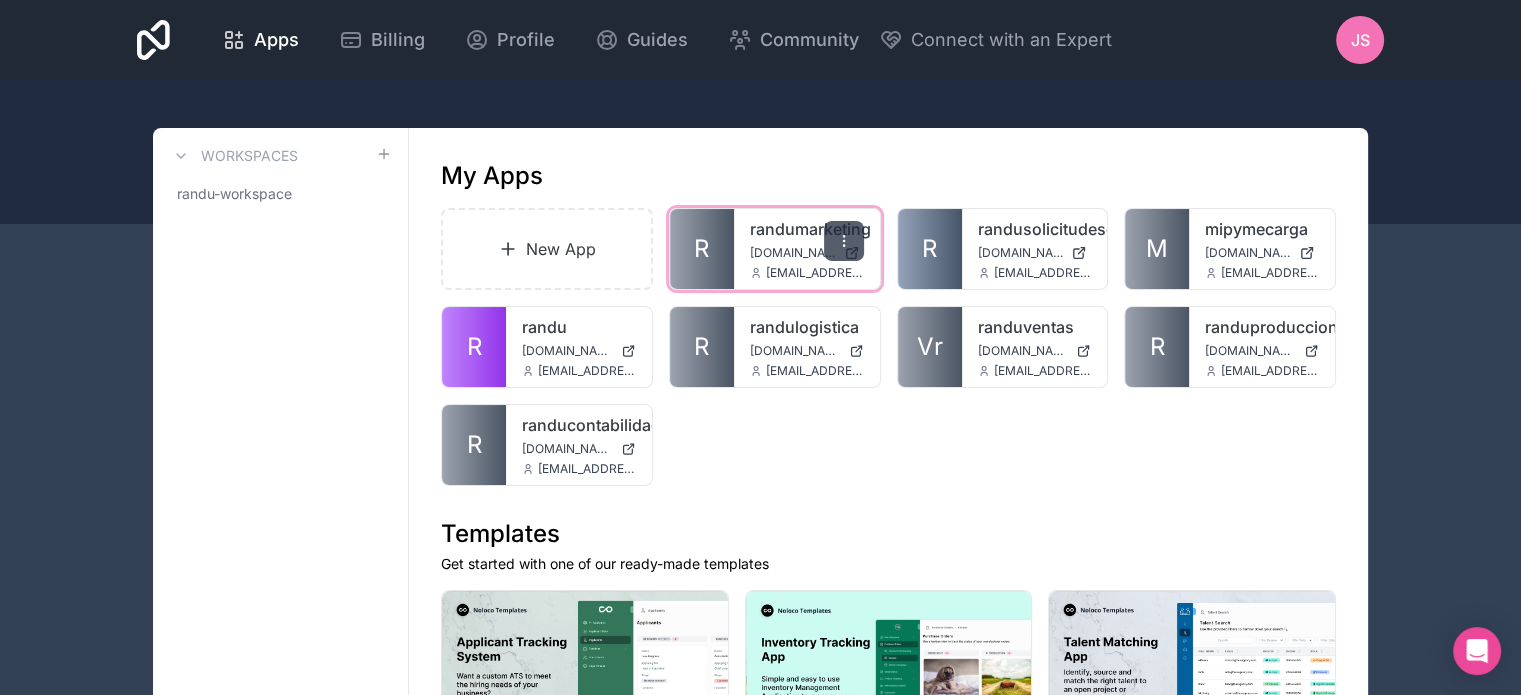 click at bounding box center (844, 241) 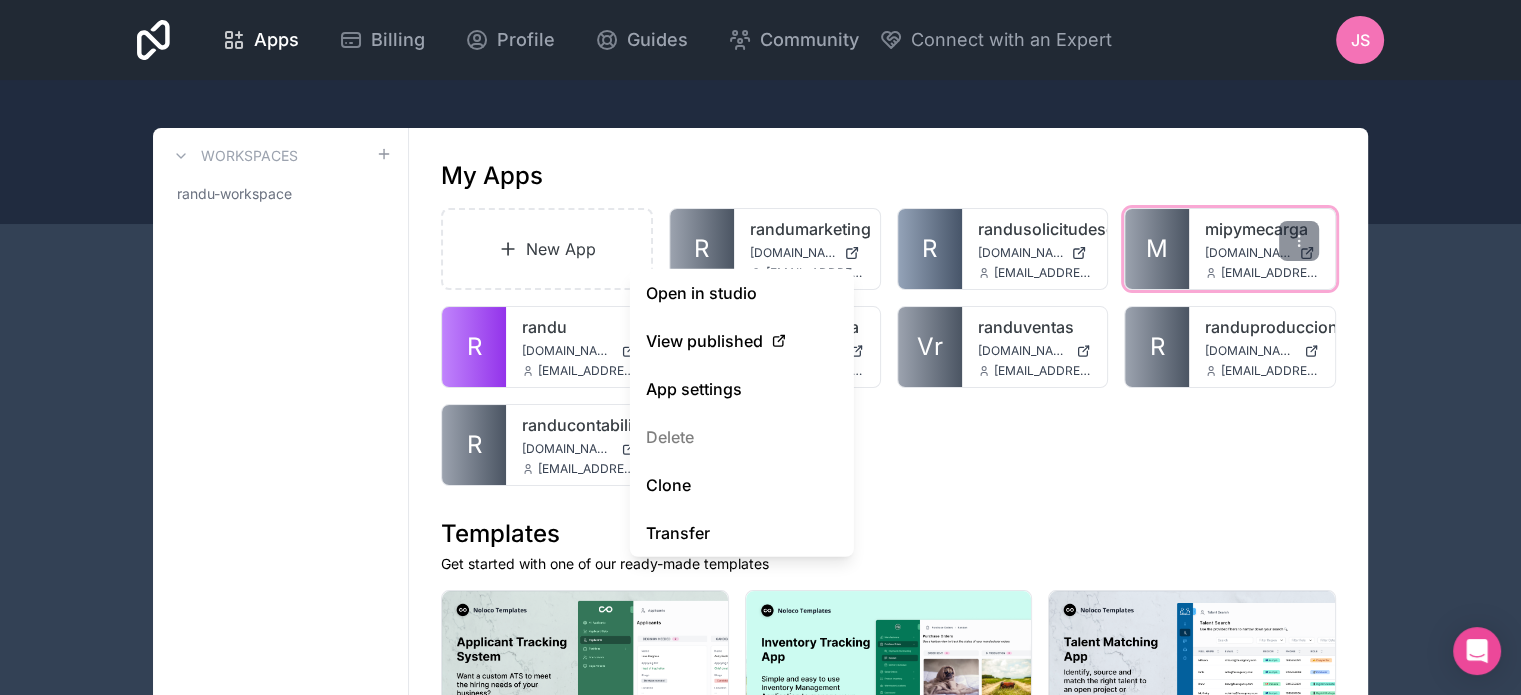 click on "M" at bounding box center (1157, 249) 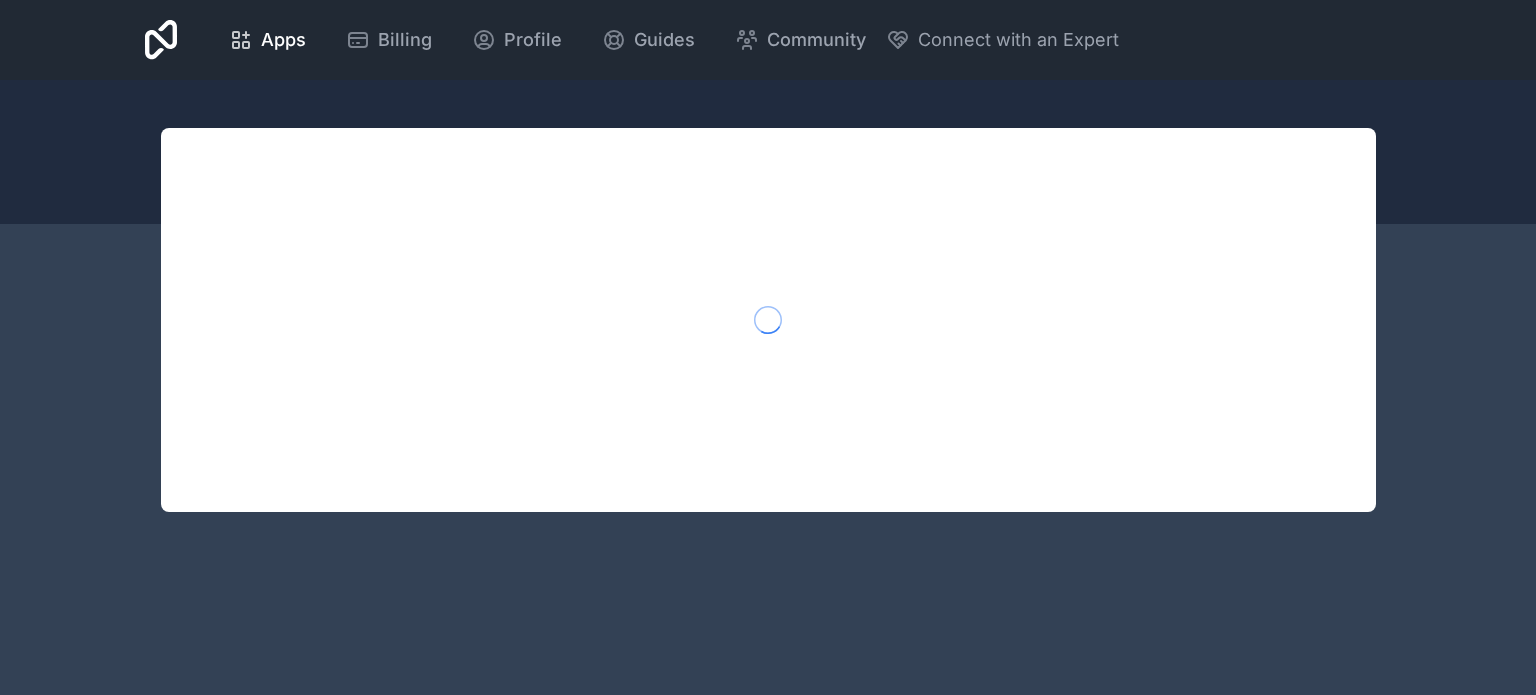 scroll, scrollTop: 0, scrollLeft: 0, axis: both 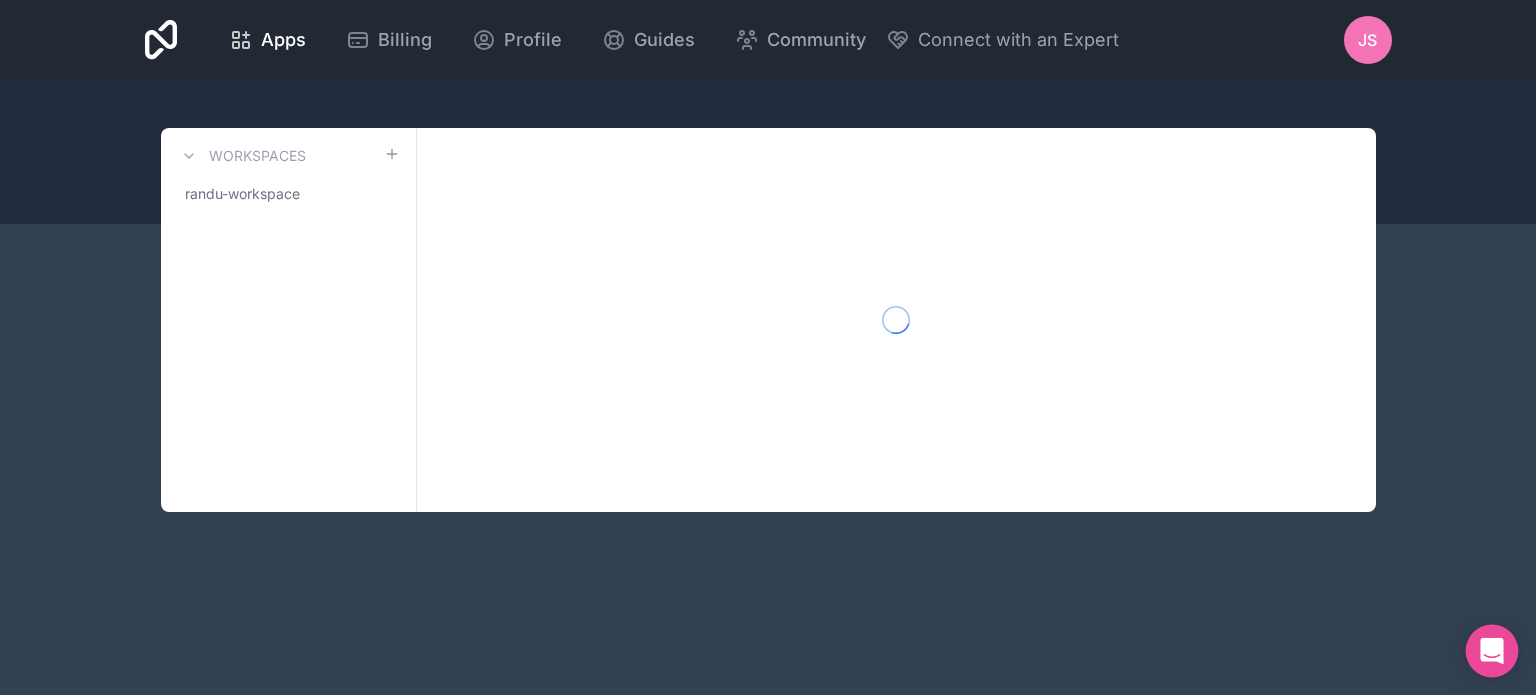 click 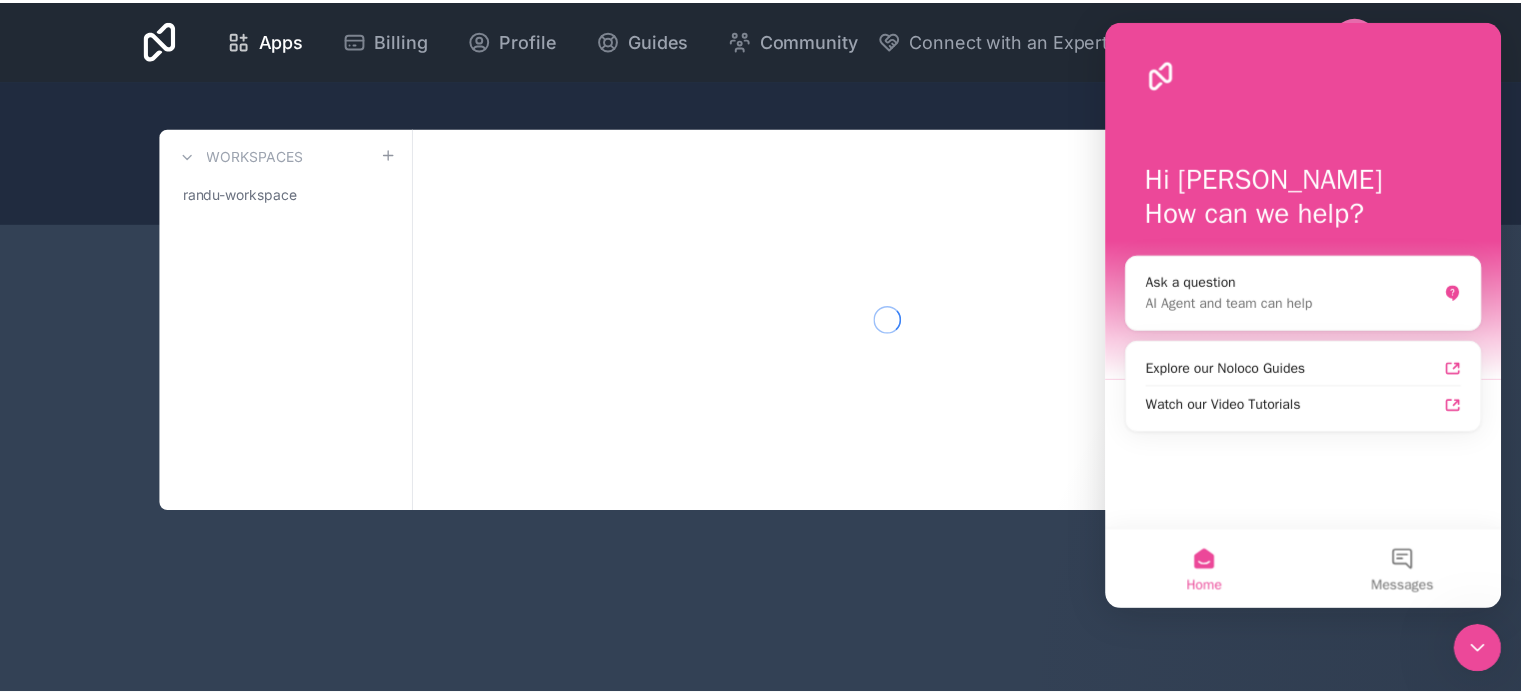 scroll, scrollTop: 0, scrollLeft: 0, axis: both 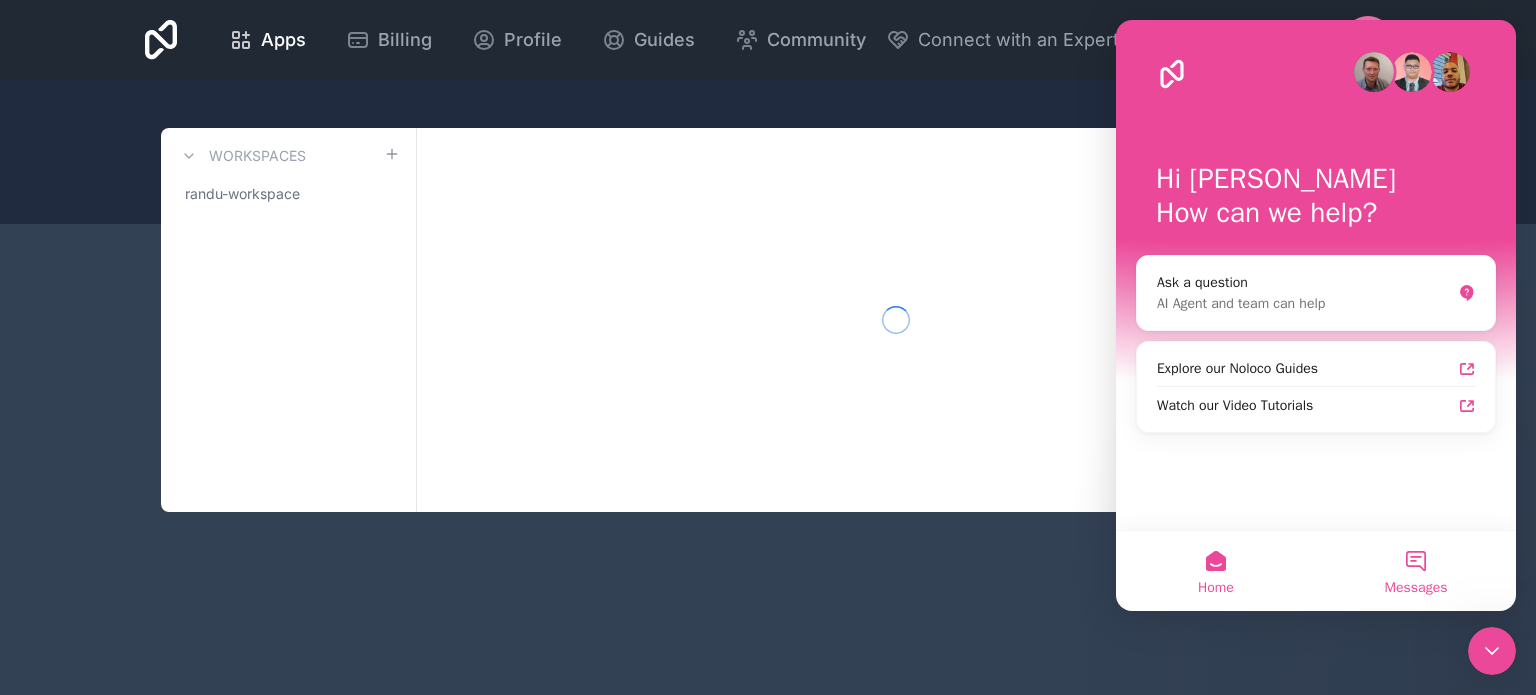 click on "Messages" at bounding box center (1416, 571) 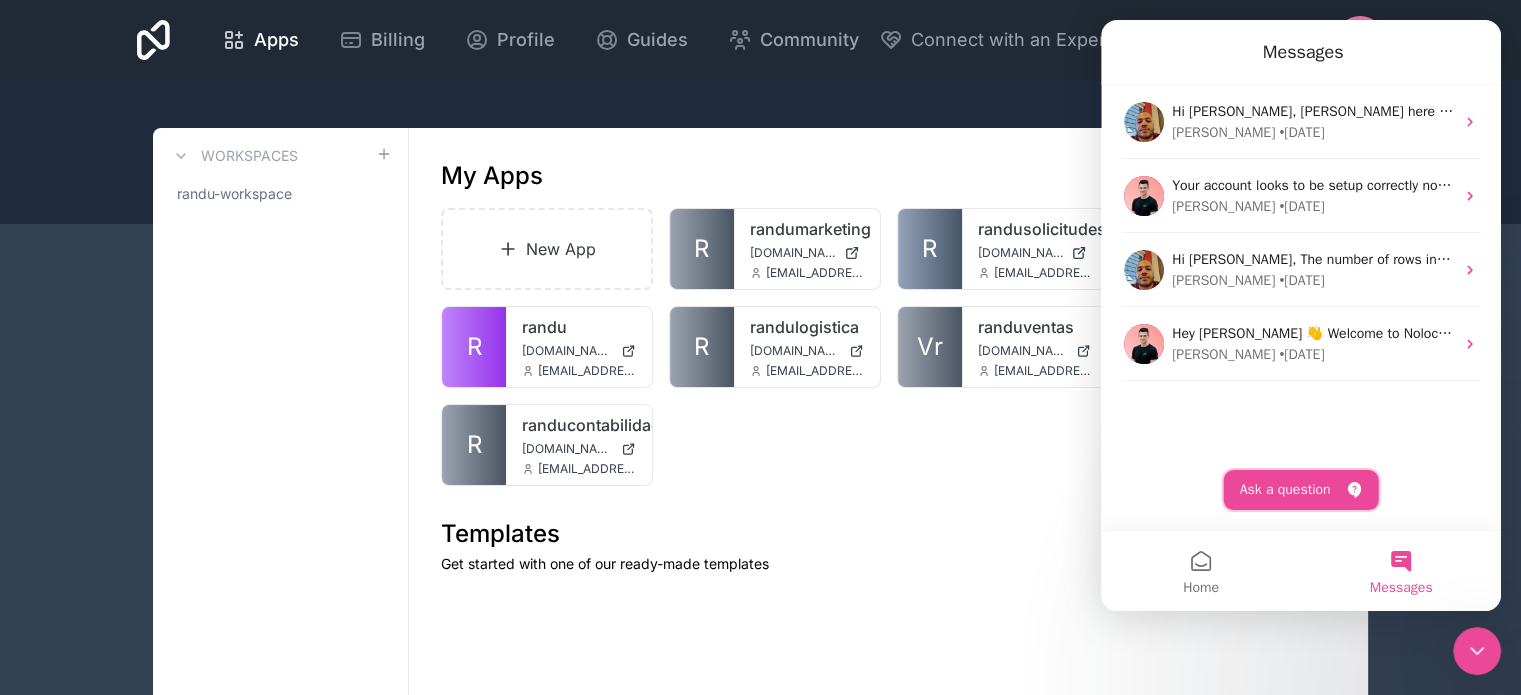 click on "Ask a question" at bounding box center [1301, 490] 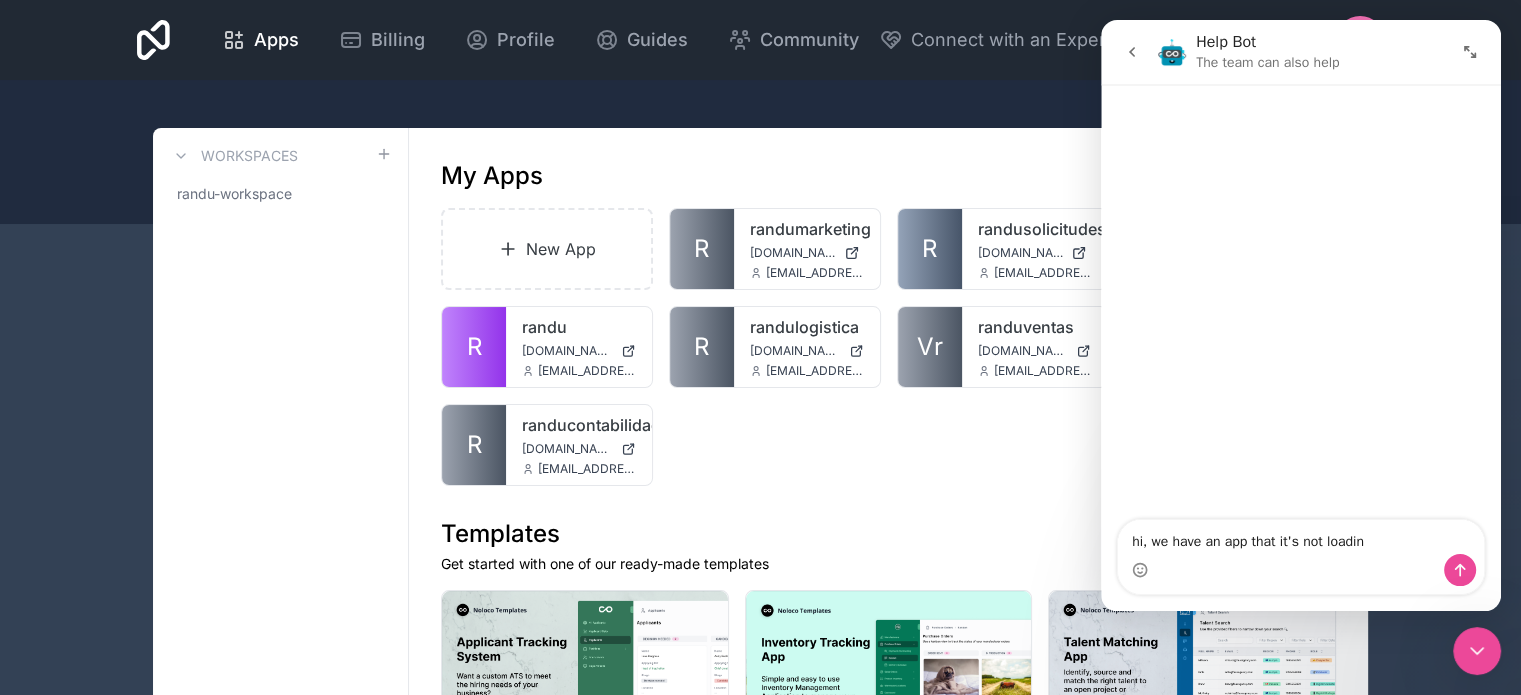 type on "hi, we have an app that it's not loading" 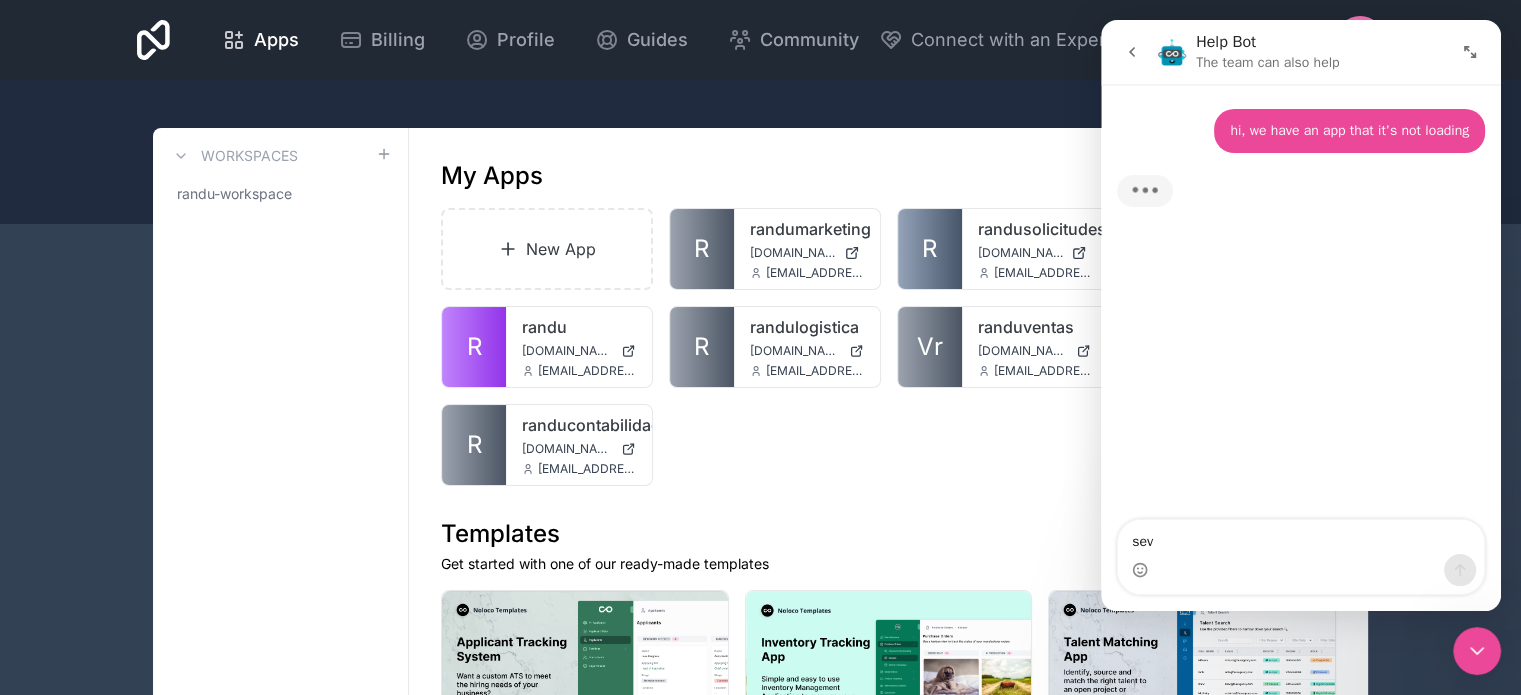 type on "sev" 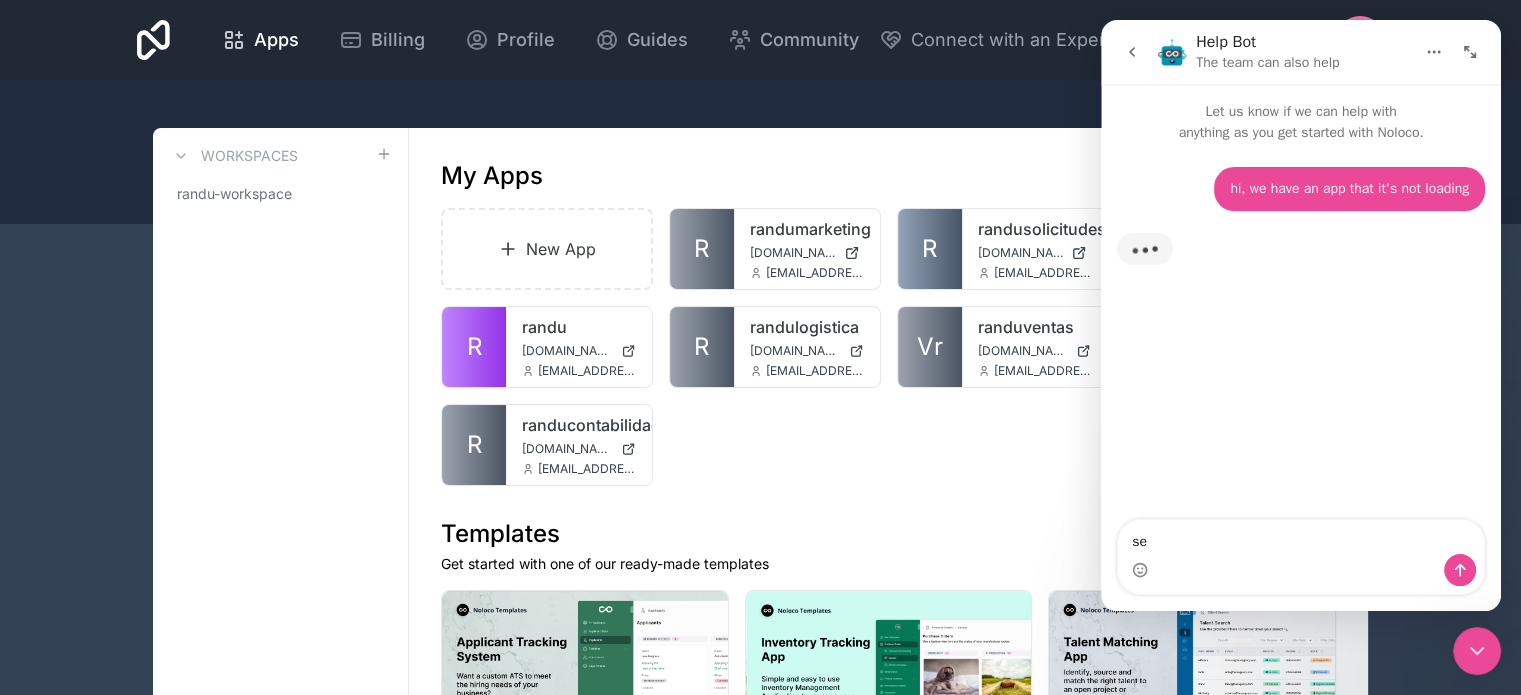 type on "s" 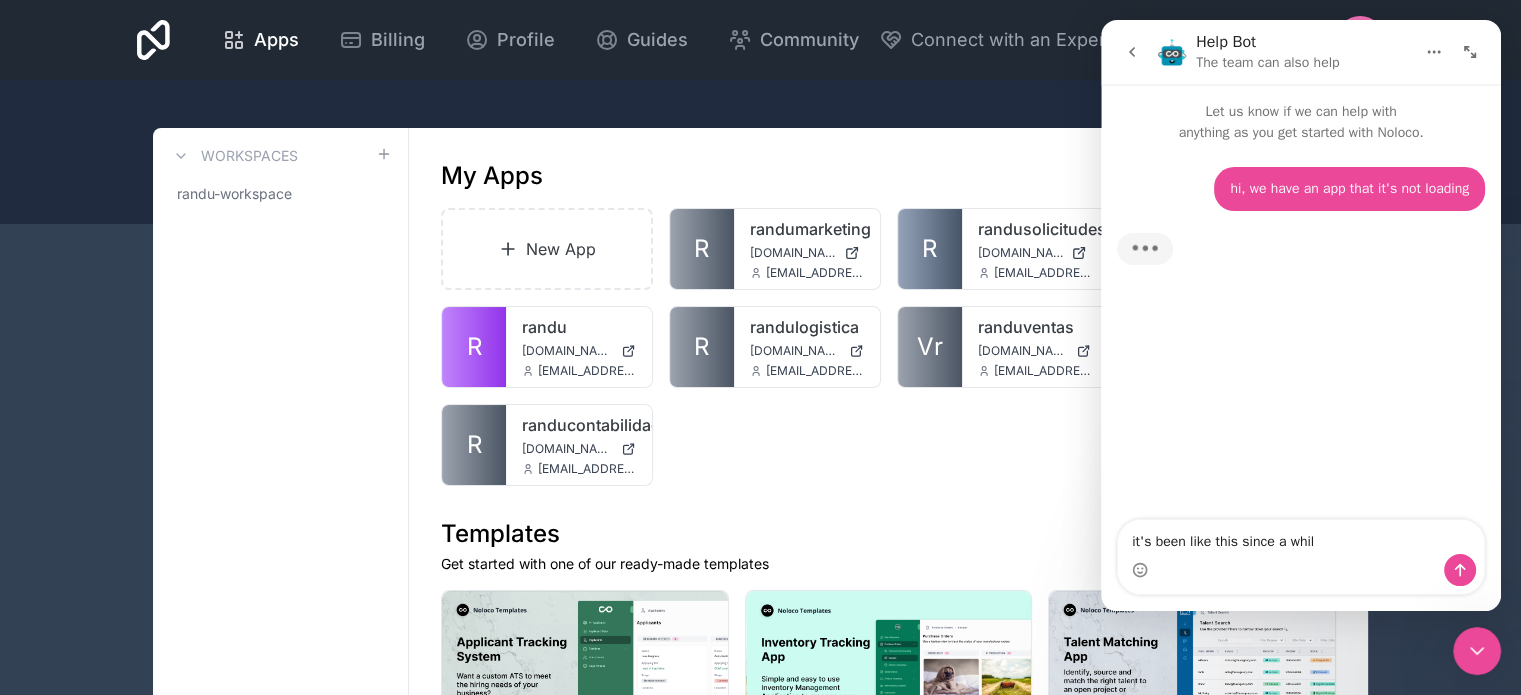 type on "it's been like this since a while" 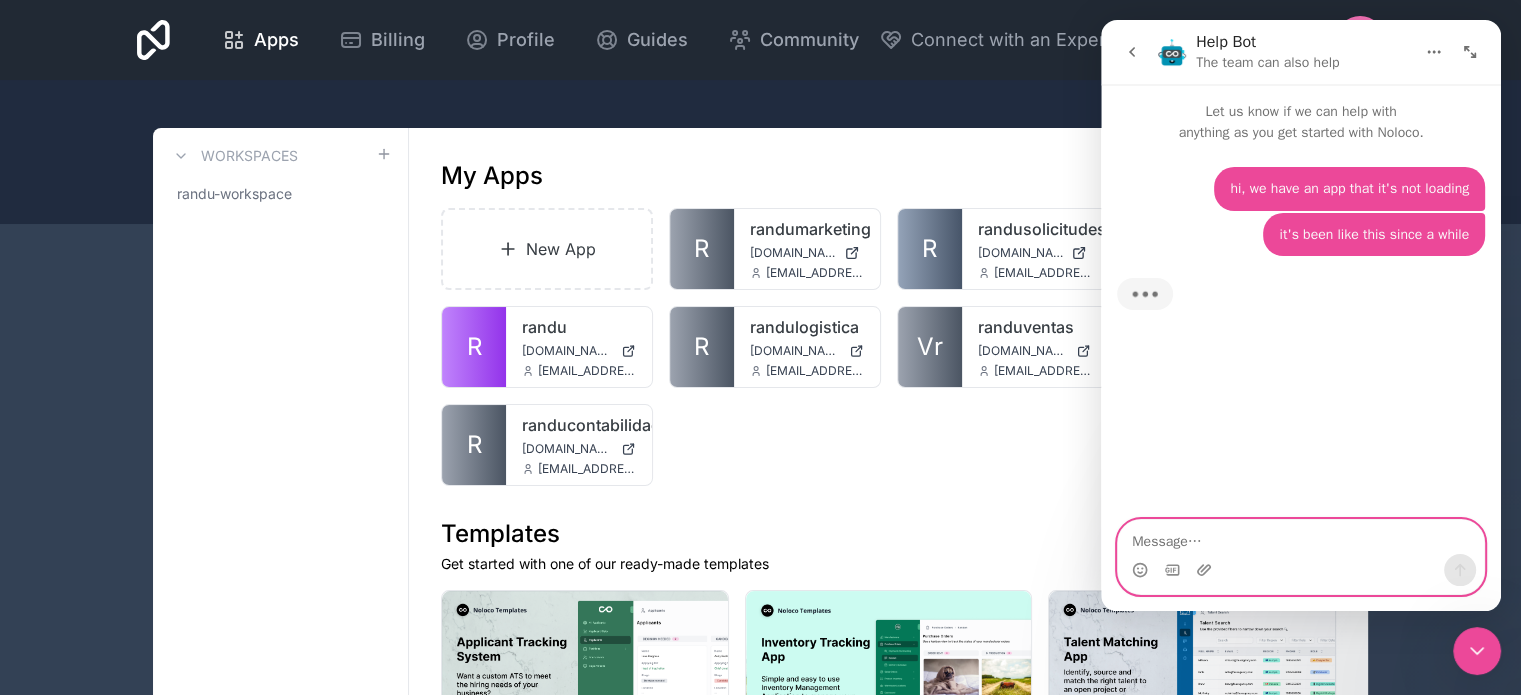 paste on "[URL][DOMAIN_NAME]" 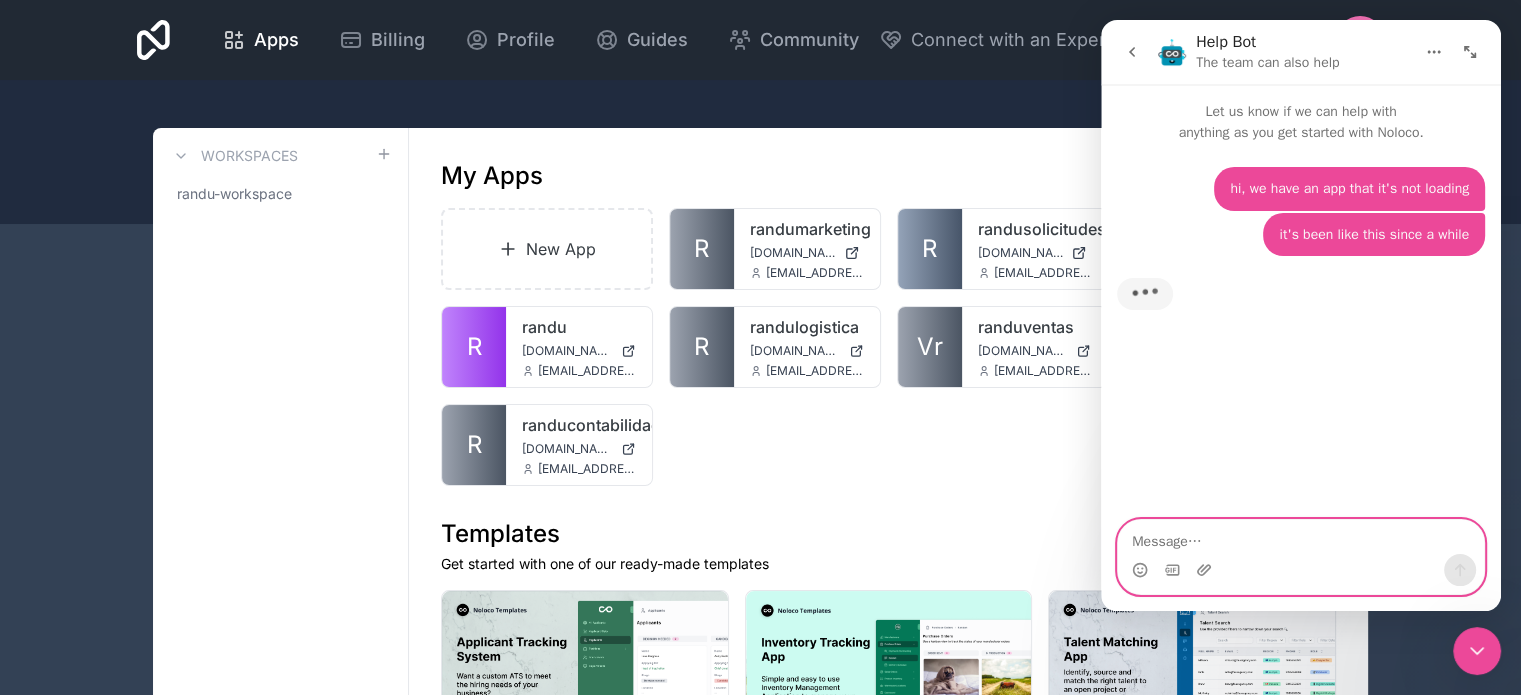 type on "[URL][DOMAIN_NAME]" 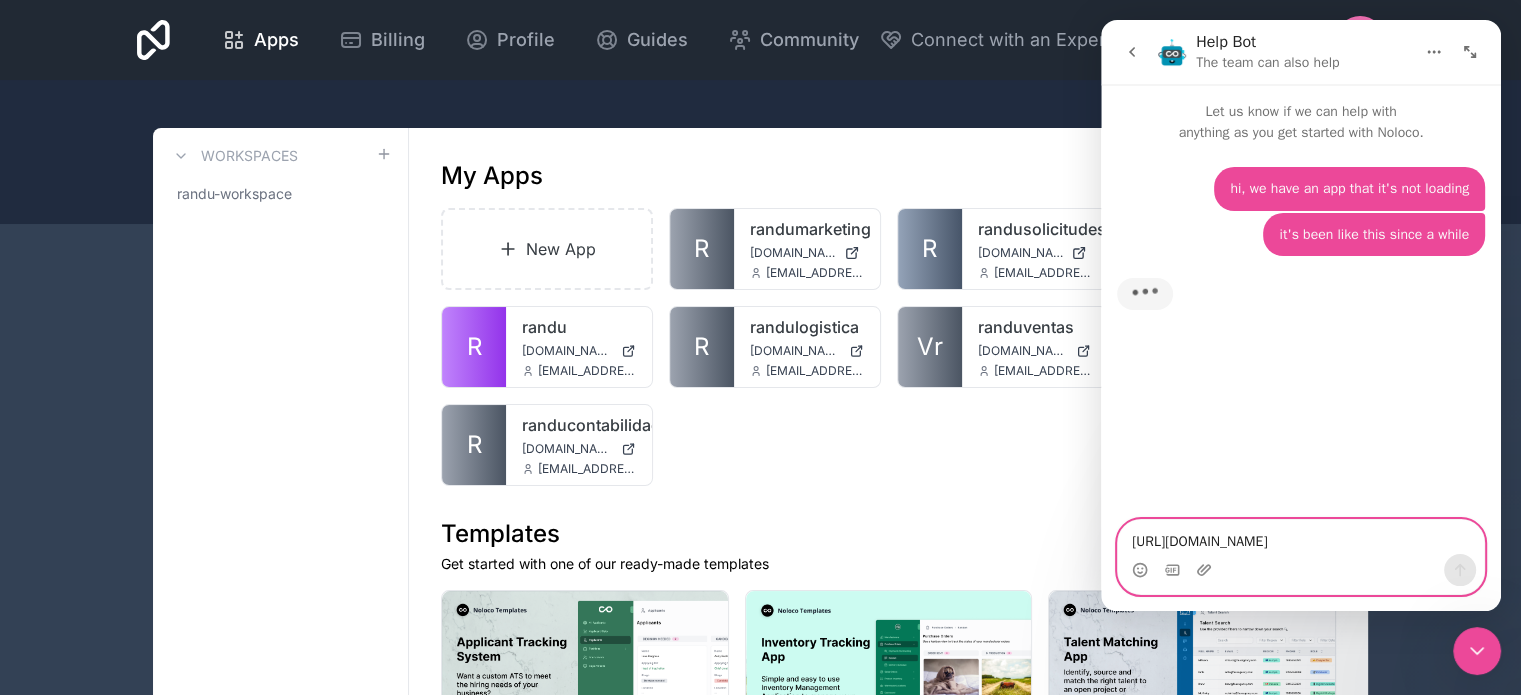 click on "[URL][DOMAIN_NAME]" at bounding box center (1301, 537) 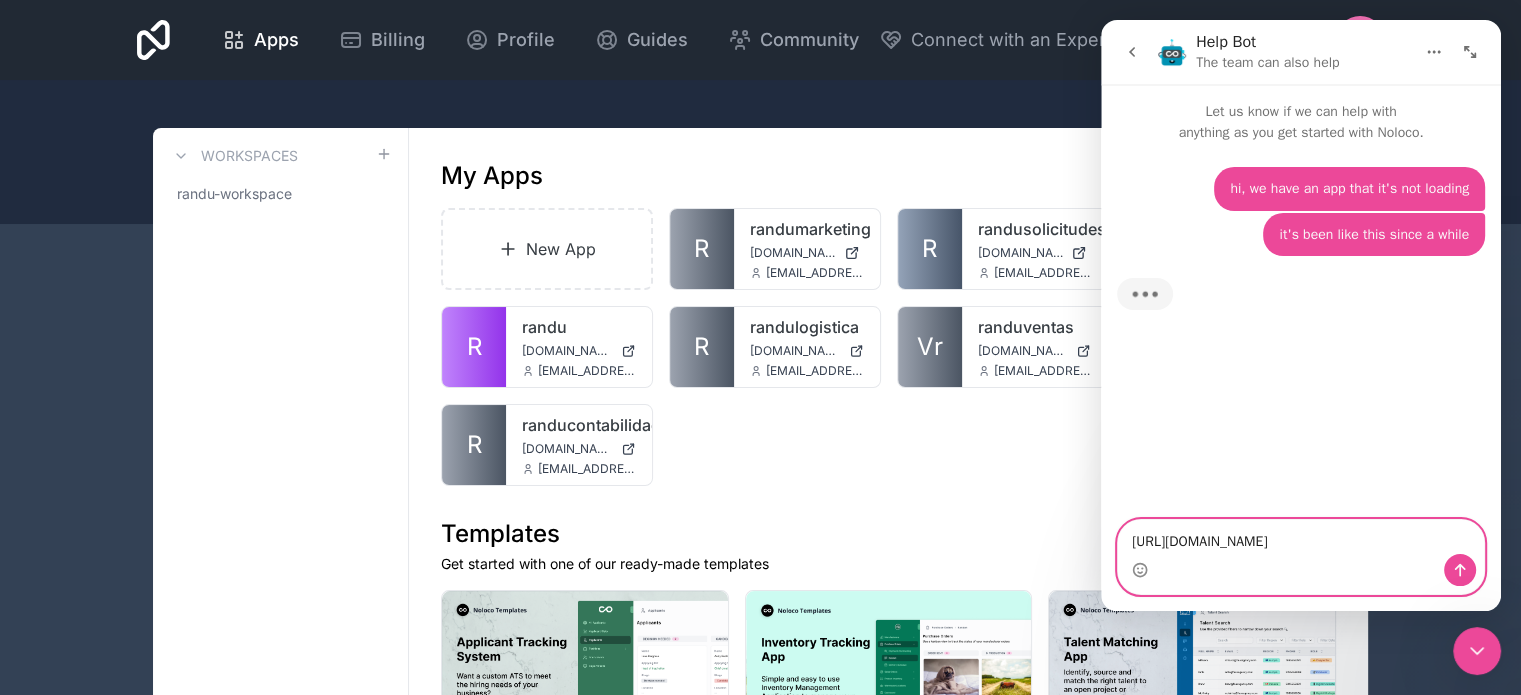 type 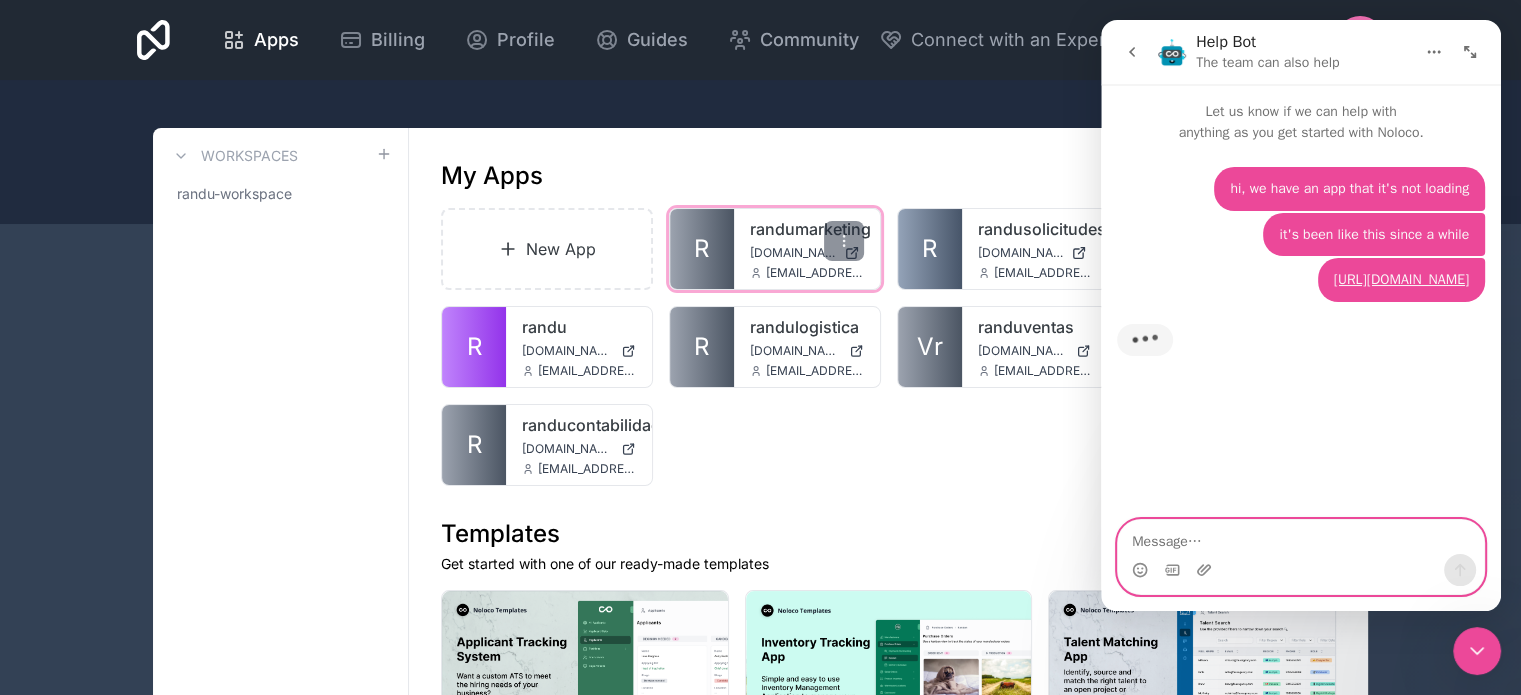 scroll, scrollTop: 3, scrollLeft: 0, axis: vertical 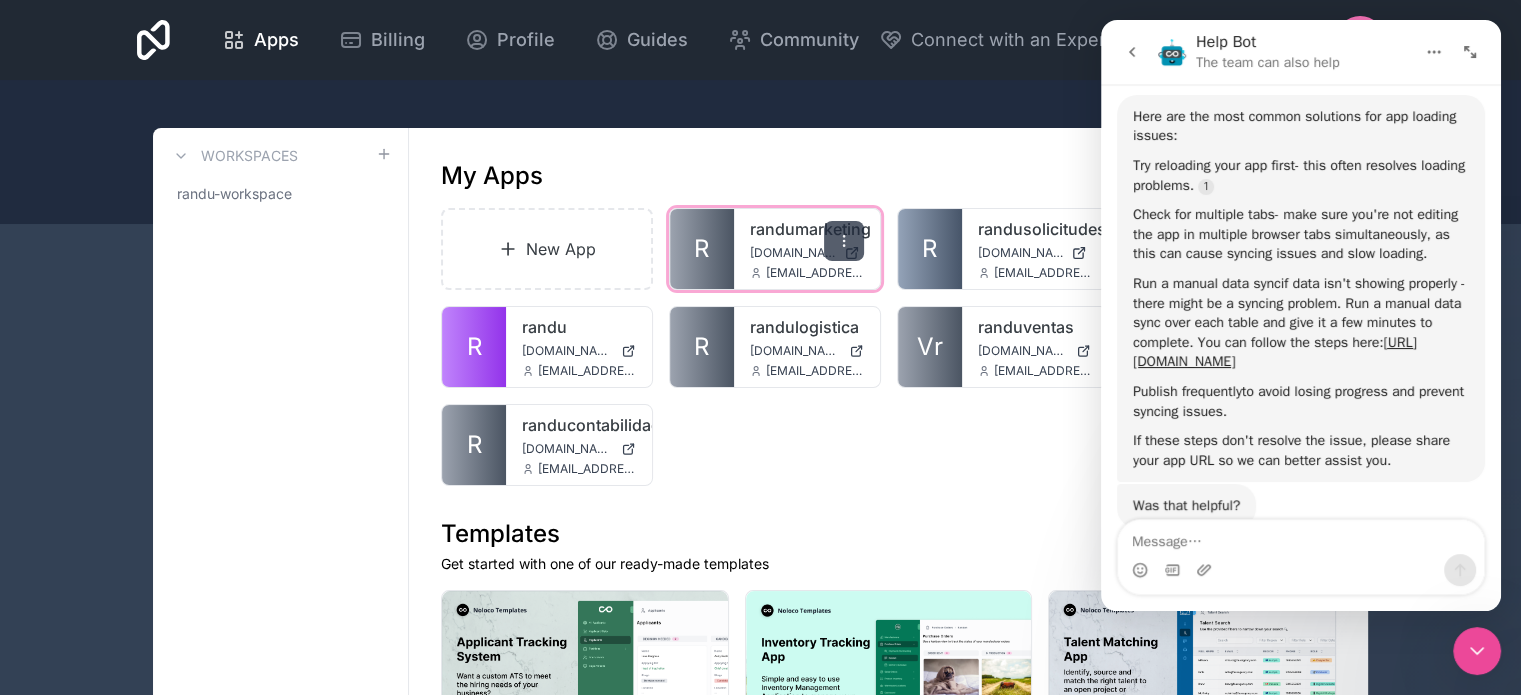click 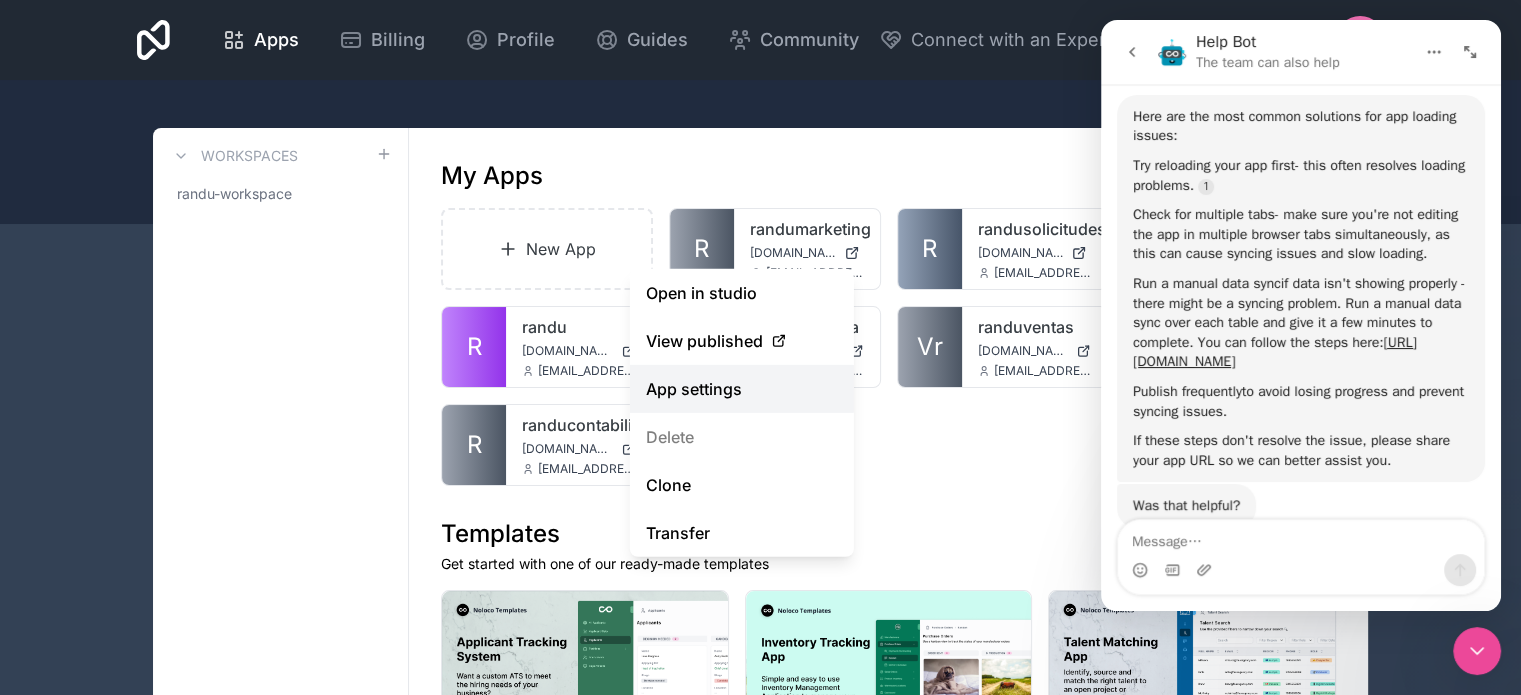 click on "App settings" at bounding box center (742, 389) 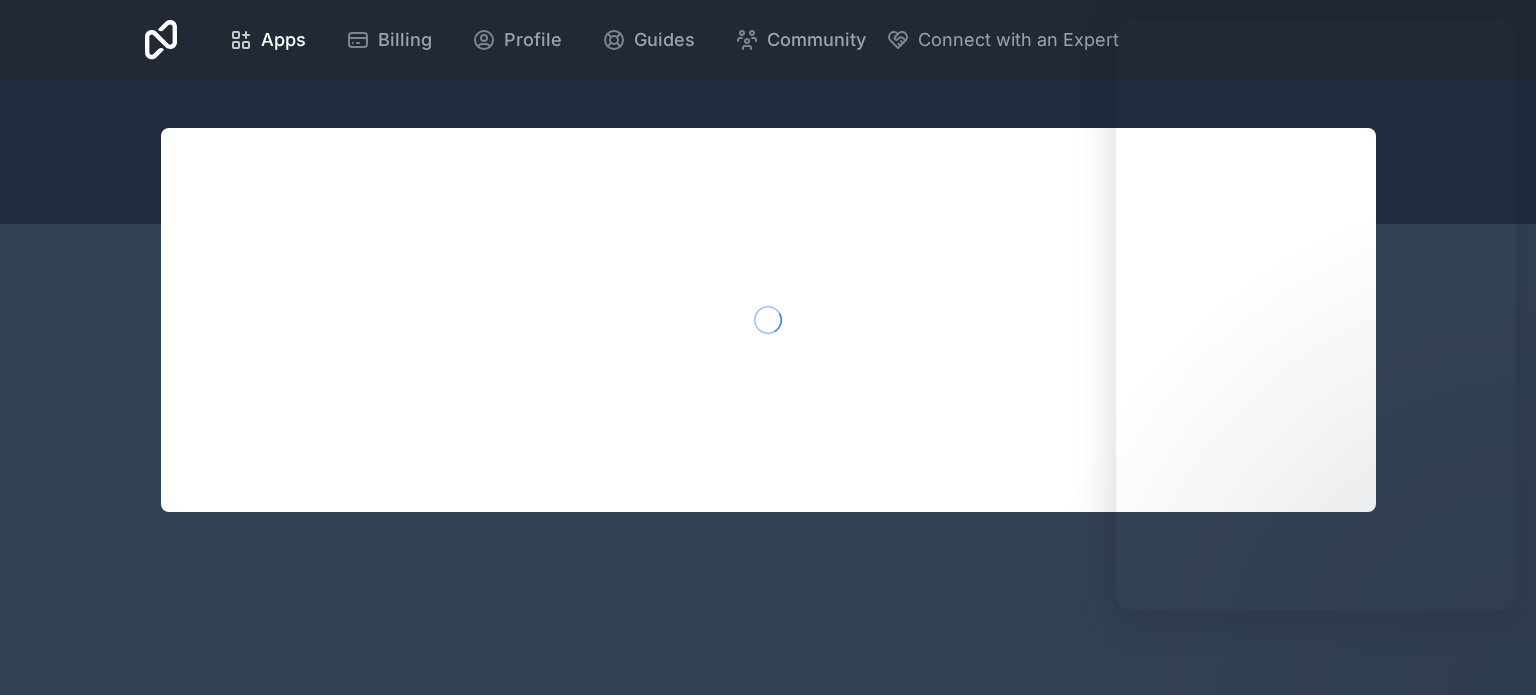 scroll, scrollTop: 0, scrollLeft: 0, axis: both 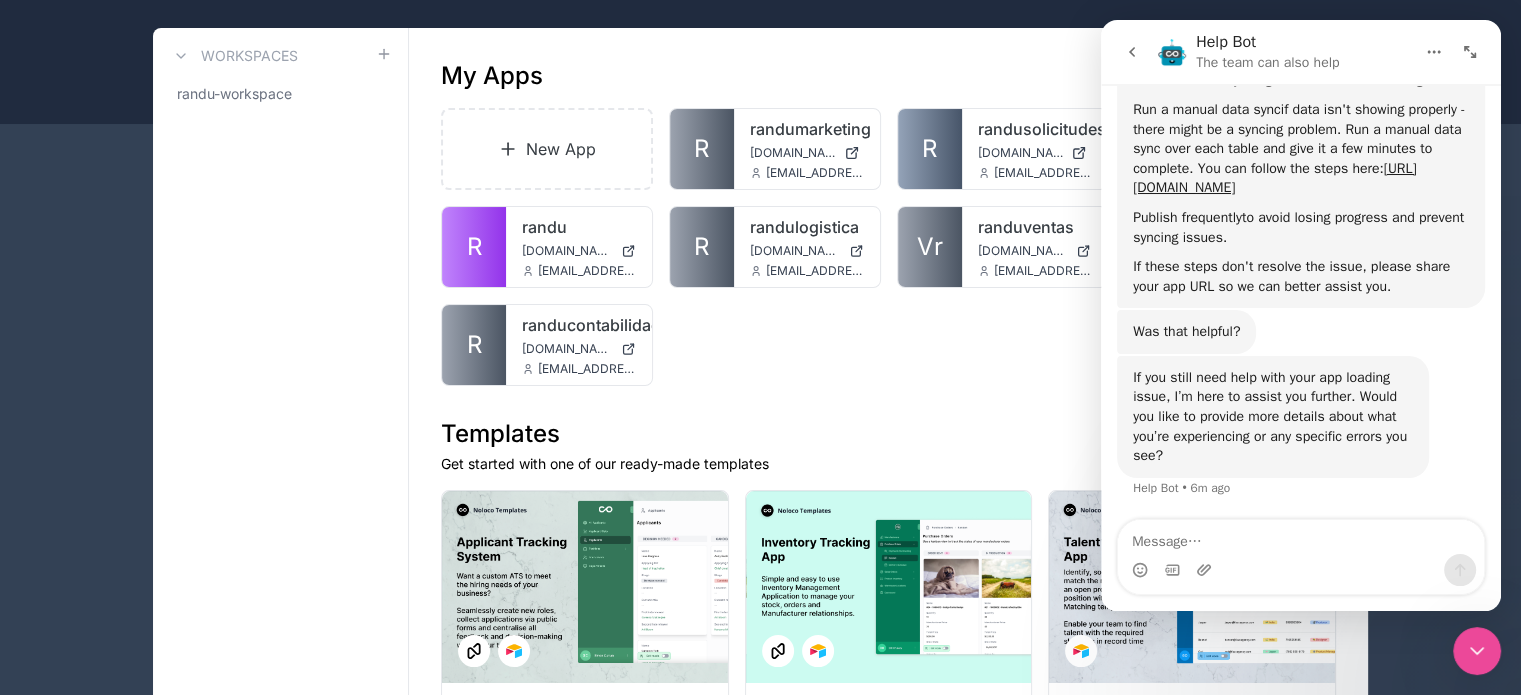 click on "My Apps New App R randumarketing randumarketing.noloco.co yatzel@randu.mx R randusolicitudesdepagos randusolicitudesdepagos.noloco.co yatzel@randu.mx M mipymecarga mipymecarga.noloco.co admin@nodo88.mx R randu mitablero.randu.mx admin@nodo88.mx R randulogistica logistica.randu.mx admin@nodo88.mx Vr randuventas ventas.randu.mx admin@nodo88.mx R randuproduccion produccion.randu.mx admin@nodo88.mx R randucontabilidad contabilidad.randu.mx admin@nodo88.mx Templates Get started with one of our ready-made templates Applicant Tracking System Create open positions, collect applications, assign interviewers, centralise candidate feedback and automate communication with your custom ATS. Noloco Inventory Management Template Simple and easy to use Inventory Management Application to manage your stock, orders and Manufacturer relationships.\n Noloco Talent Matching Template Identify, source and match the right talent to an open project or position with our Talent Matching app template. Noloco Noloco Lending Portal Noloco" at bounding box center (888, 1691) 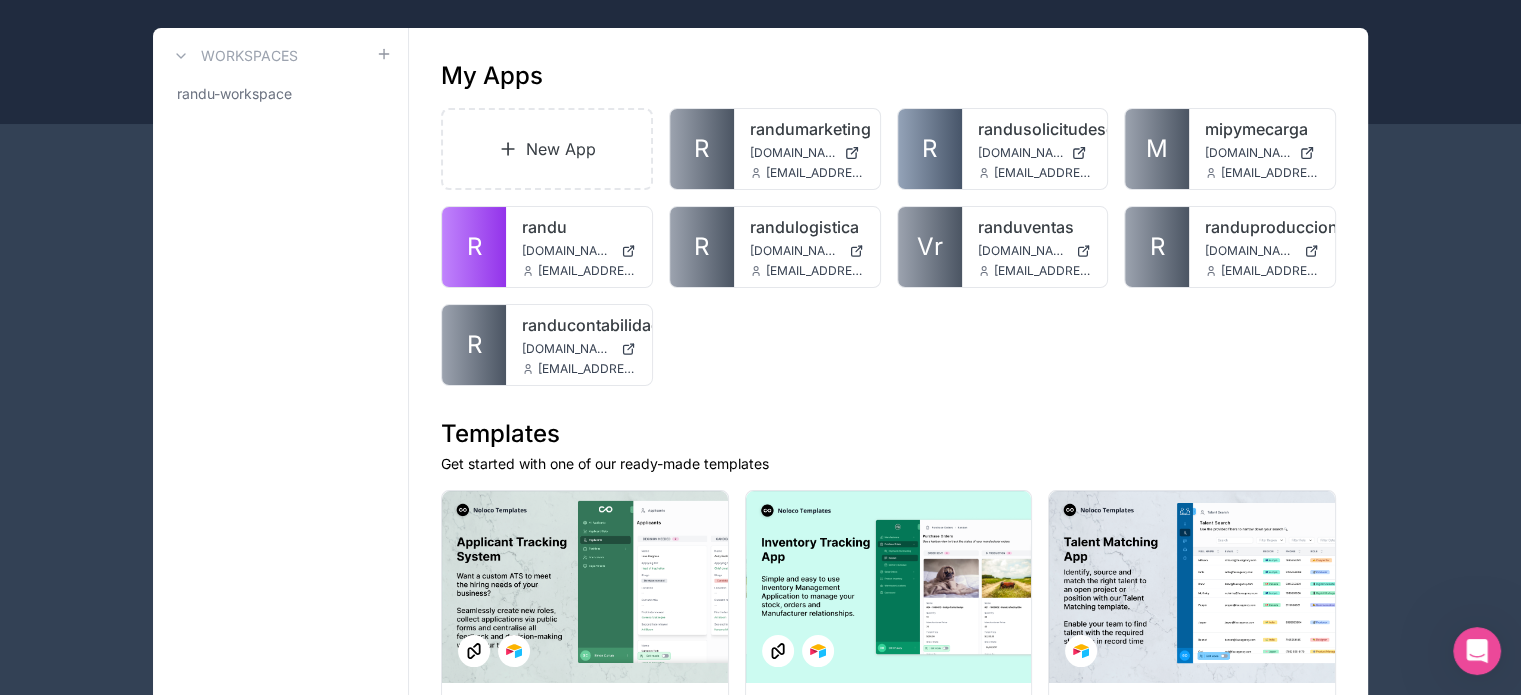 scroll, scrollTop: 0, scrollLeft: 0, axis: both 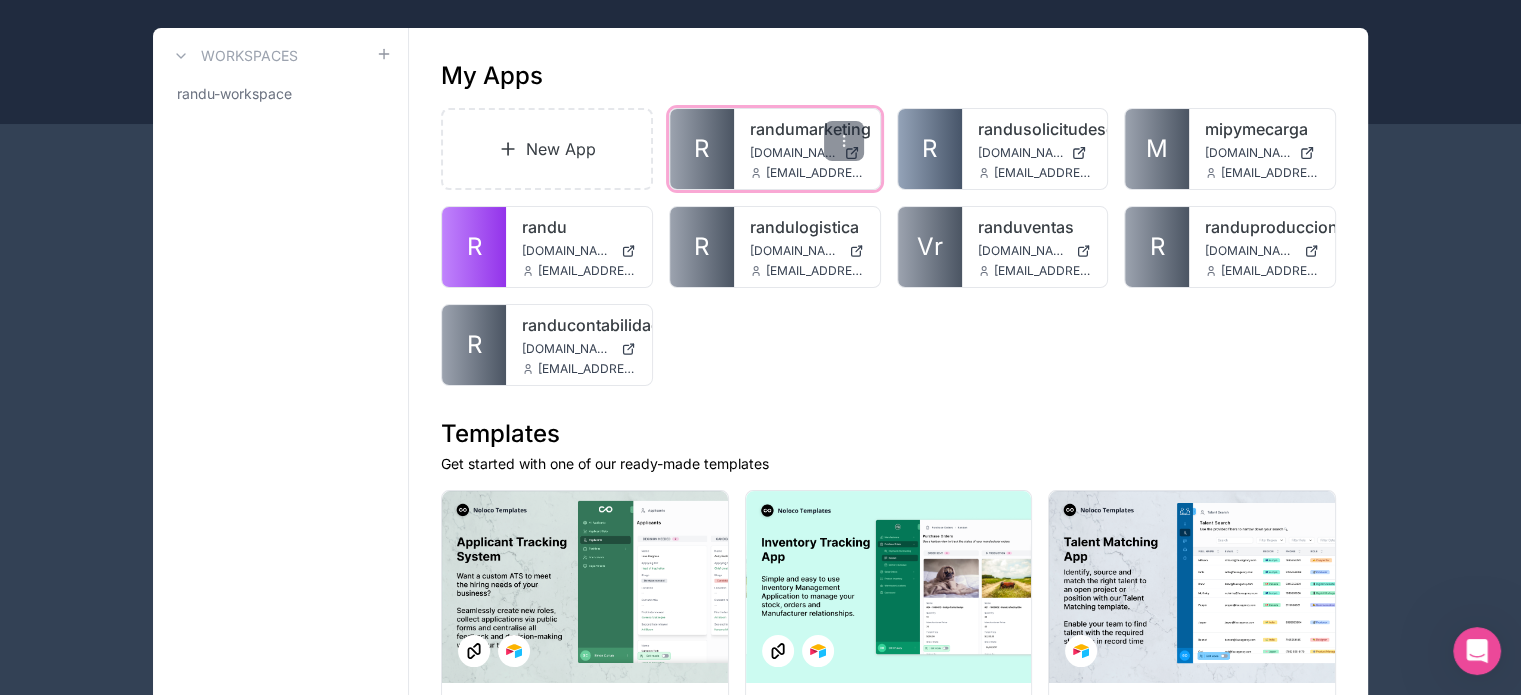 click on "R" at bounding box center [701, 149] 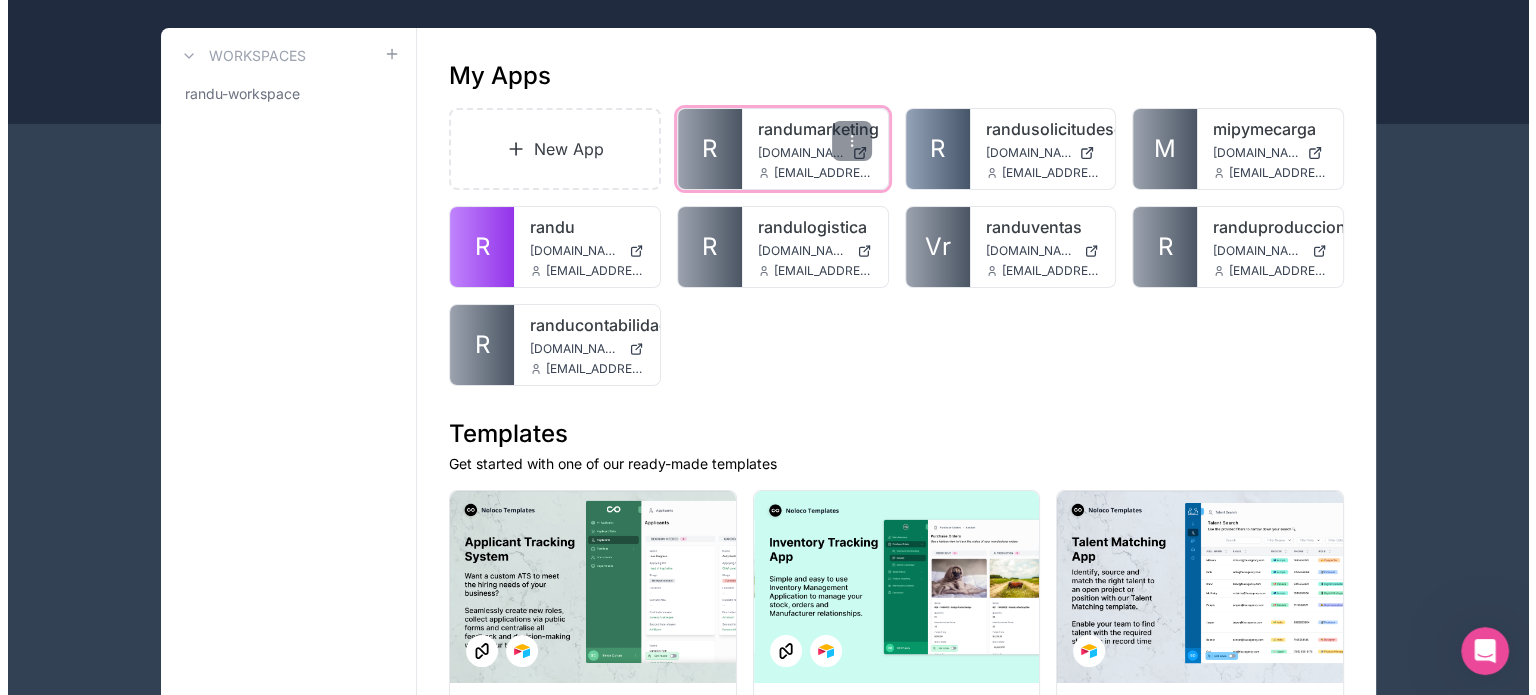 scroll, scrollTop: 0, scrollLeft: 0, axis: both 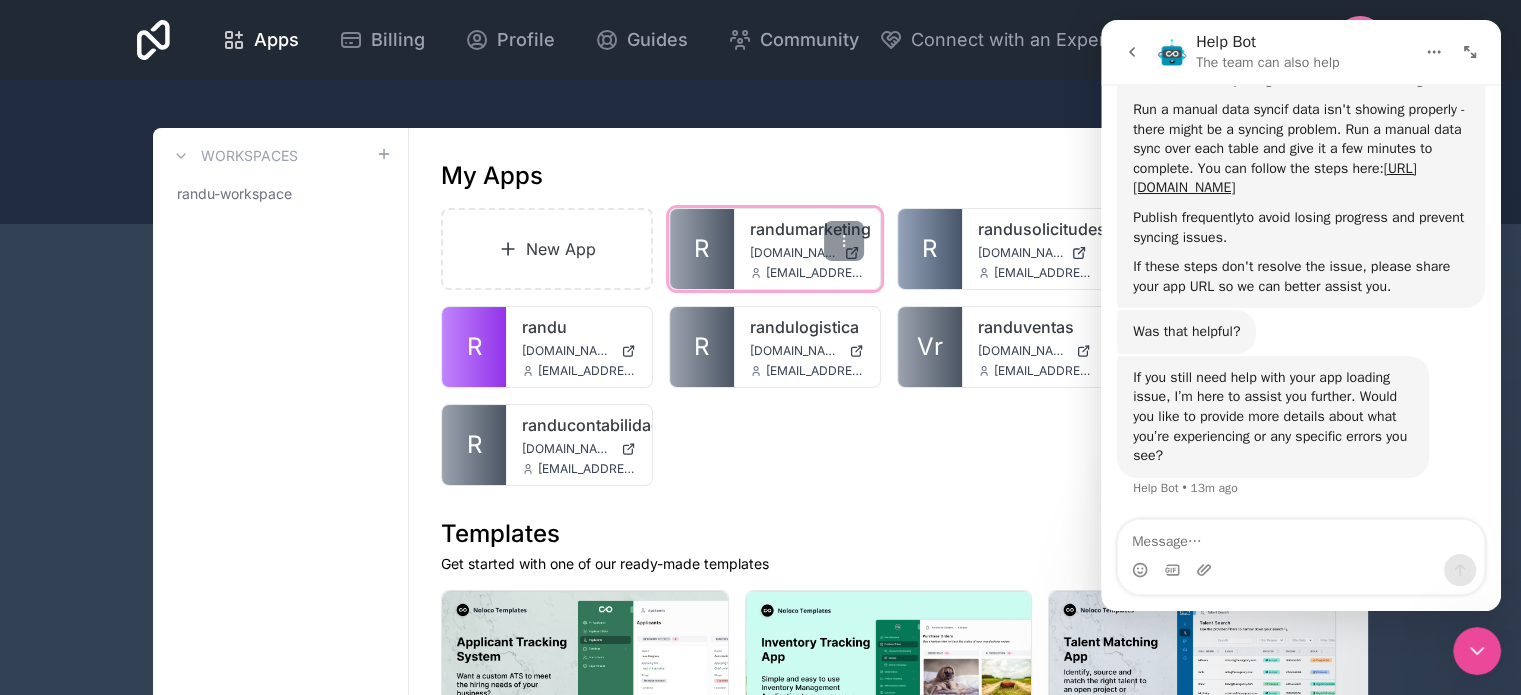 click on "R" at bounding box center [702, 249] 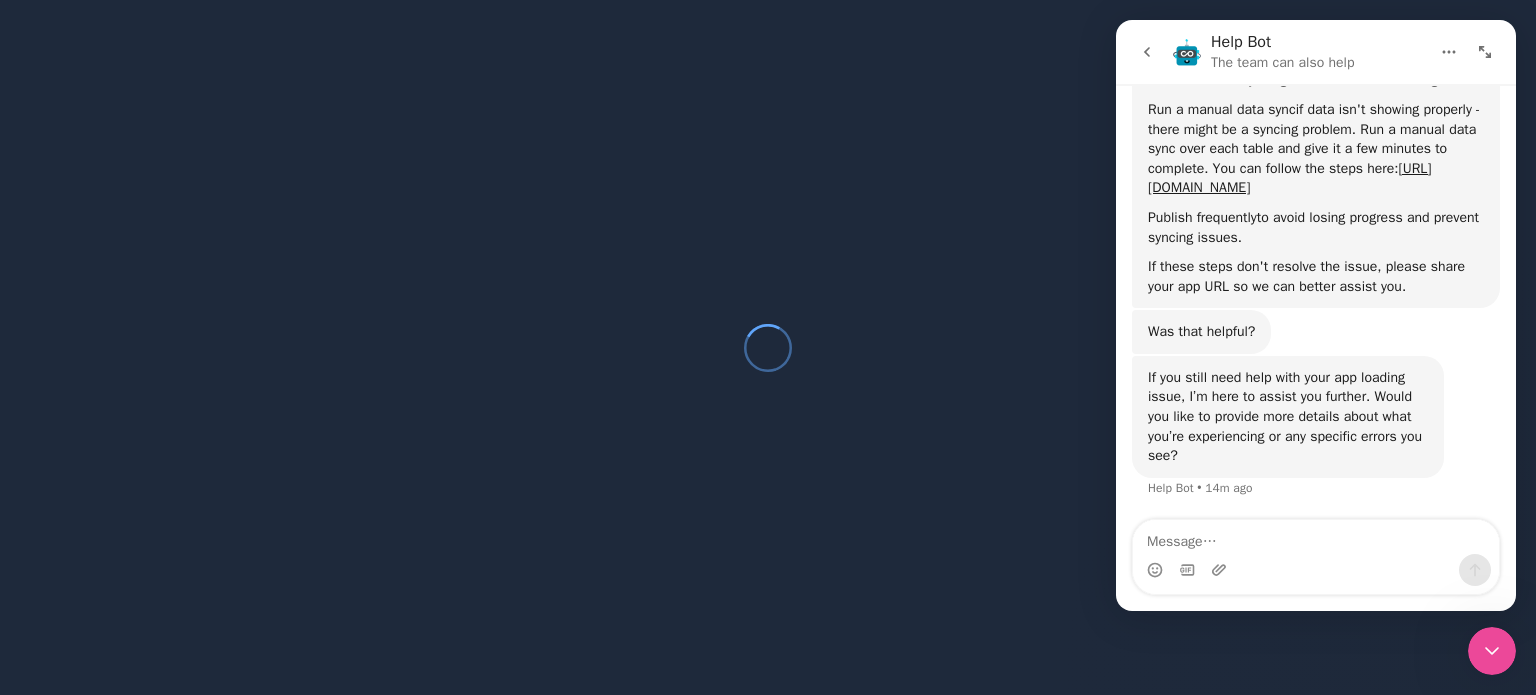 click 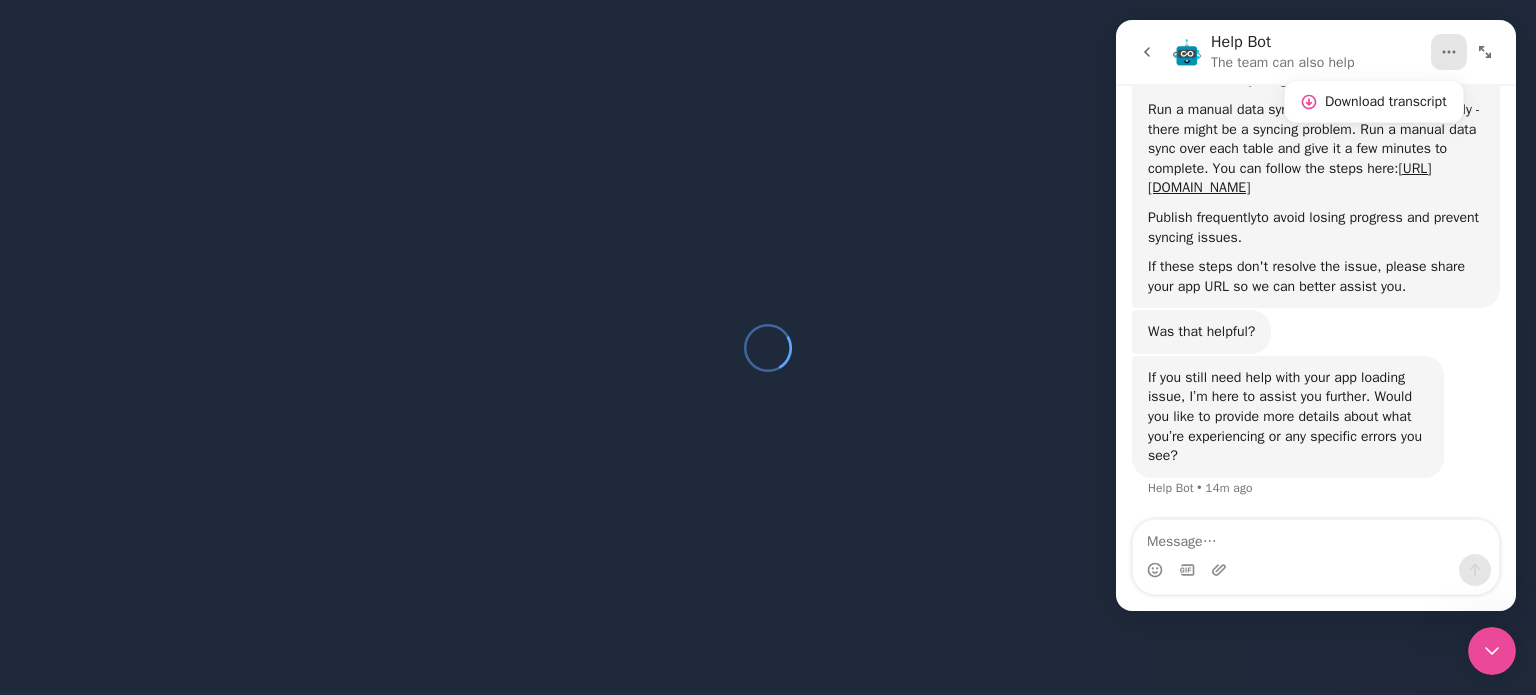click at bounding box center [768, 347] 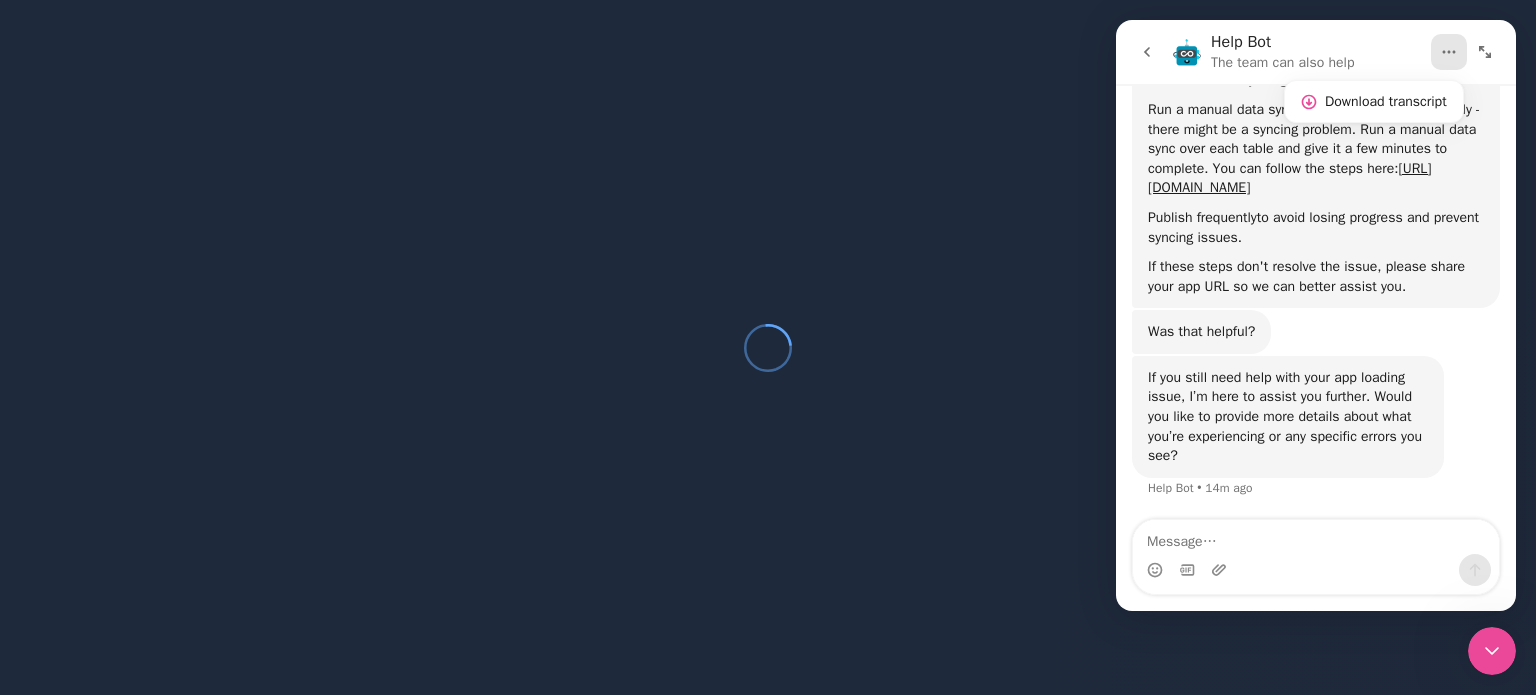 click at bounding box center [1492, 651] 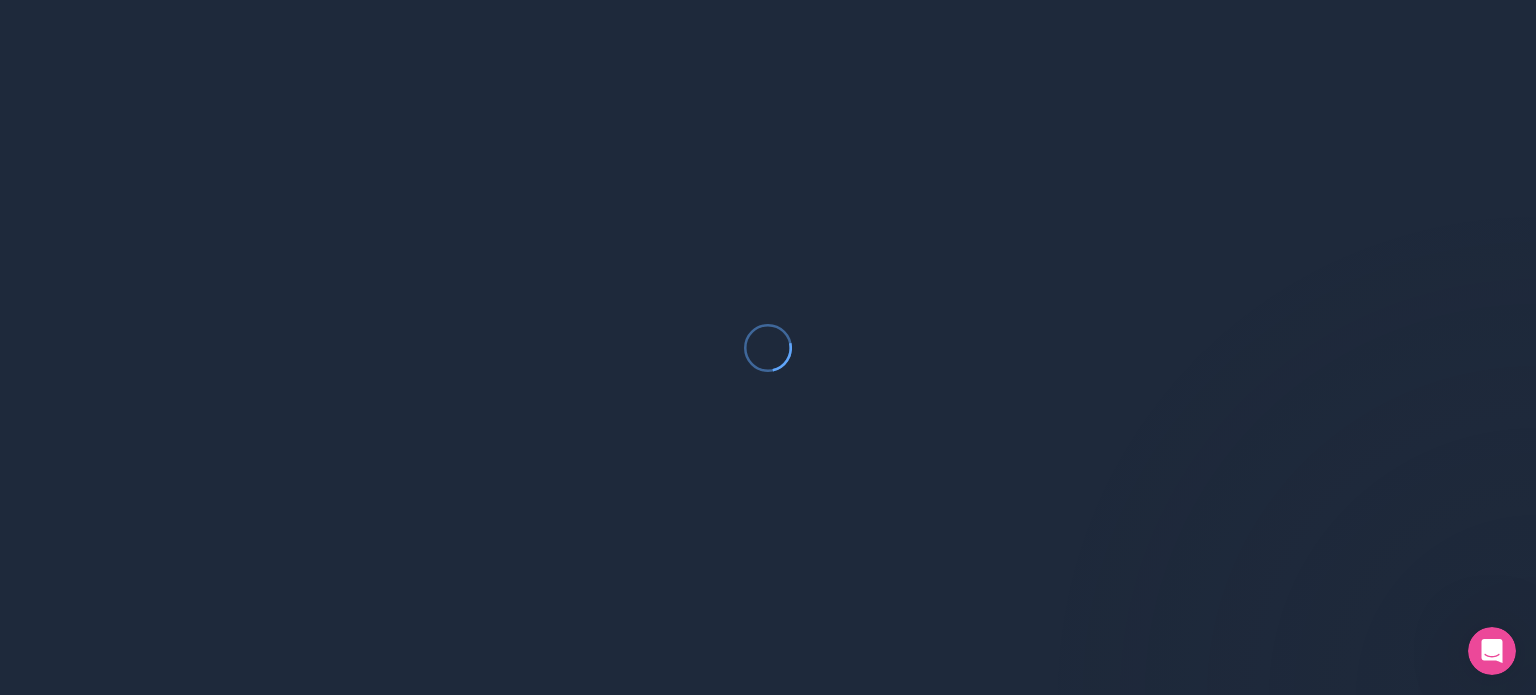 scroll, scrollTop: 0, scrollLeft: 0, axis: both 